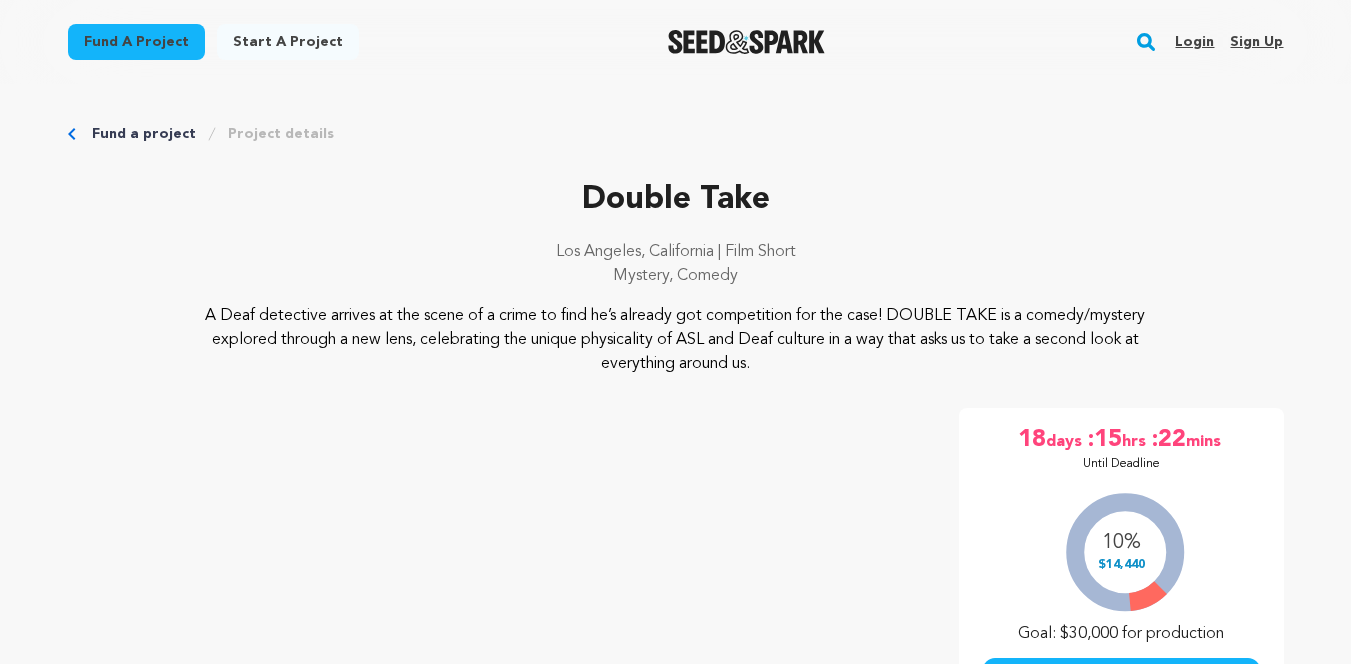 scroll, scrollTop: 939, scrollLeft: 0, axis: vertical 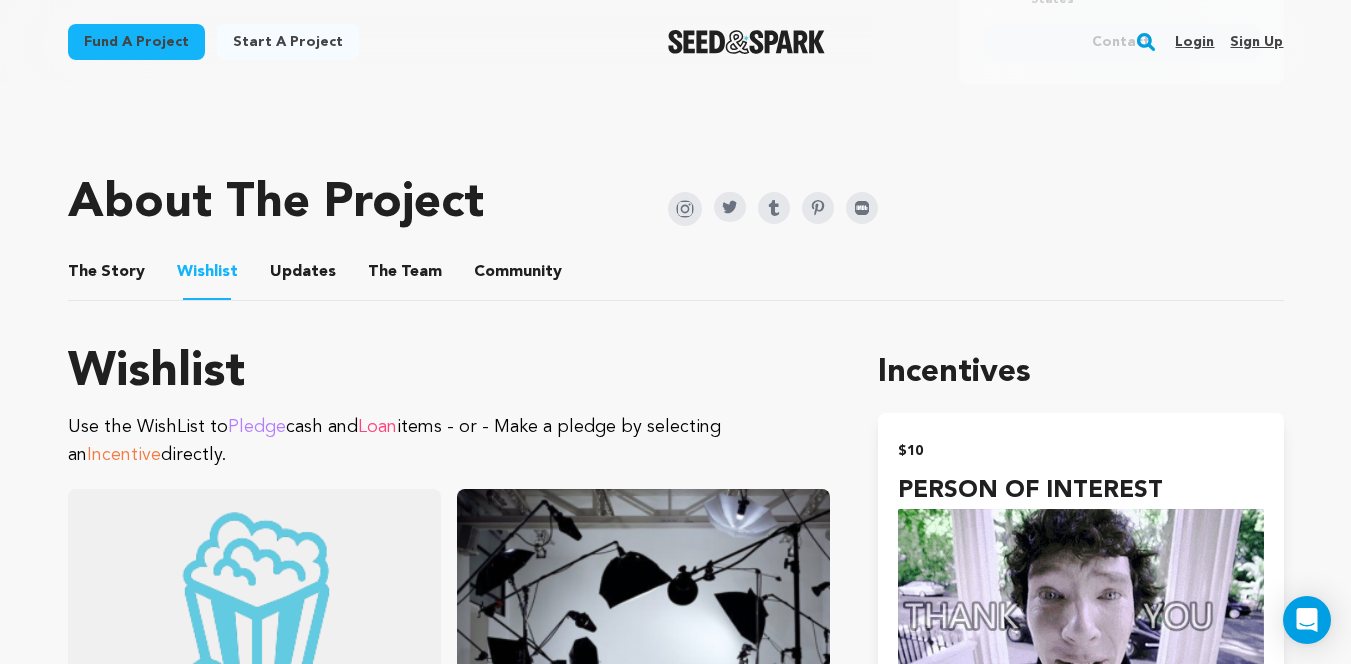 click on "The Story" at bounding box center (106, 276) 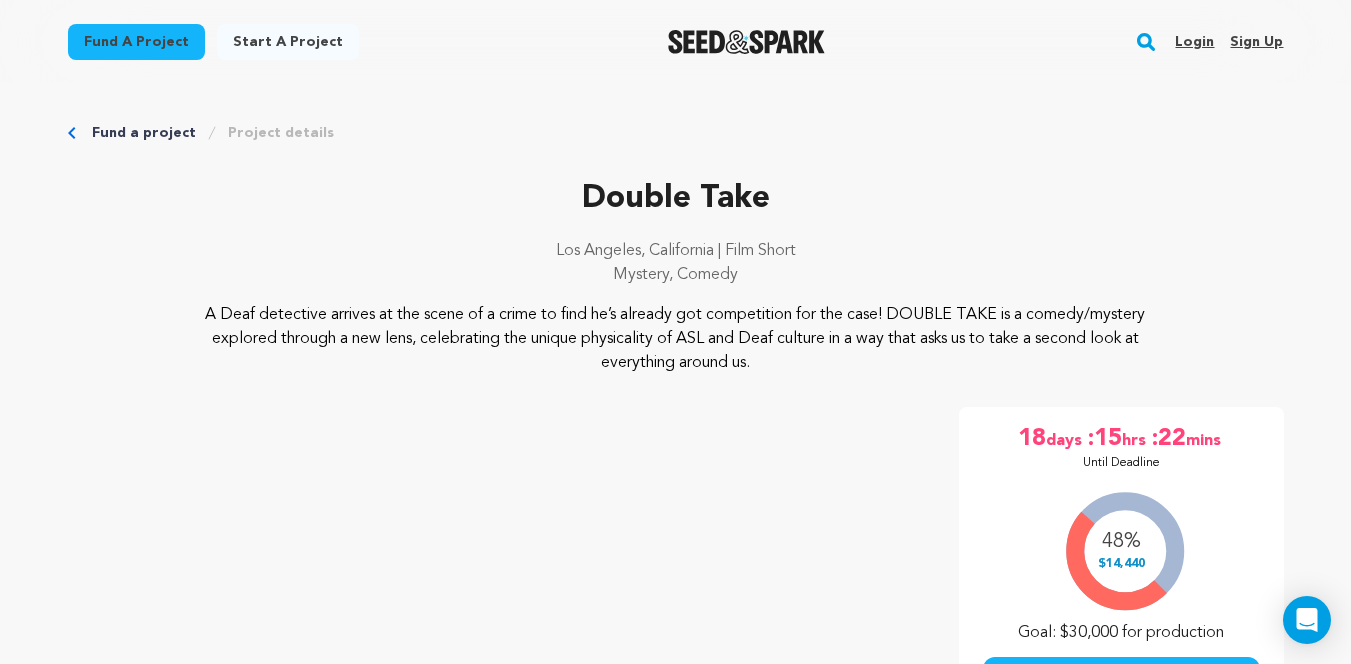 scroll, scrollTop: 0, scrollLeft: 0, axis: both 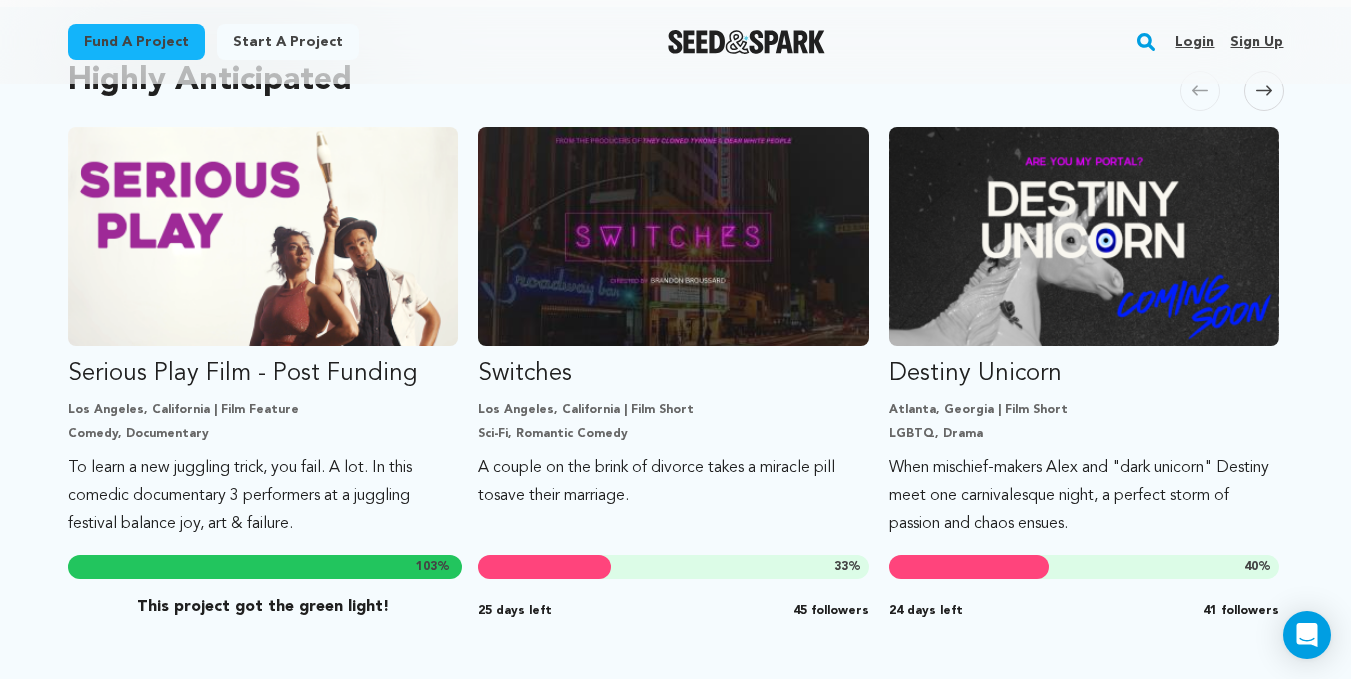 click 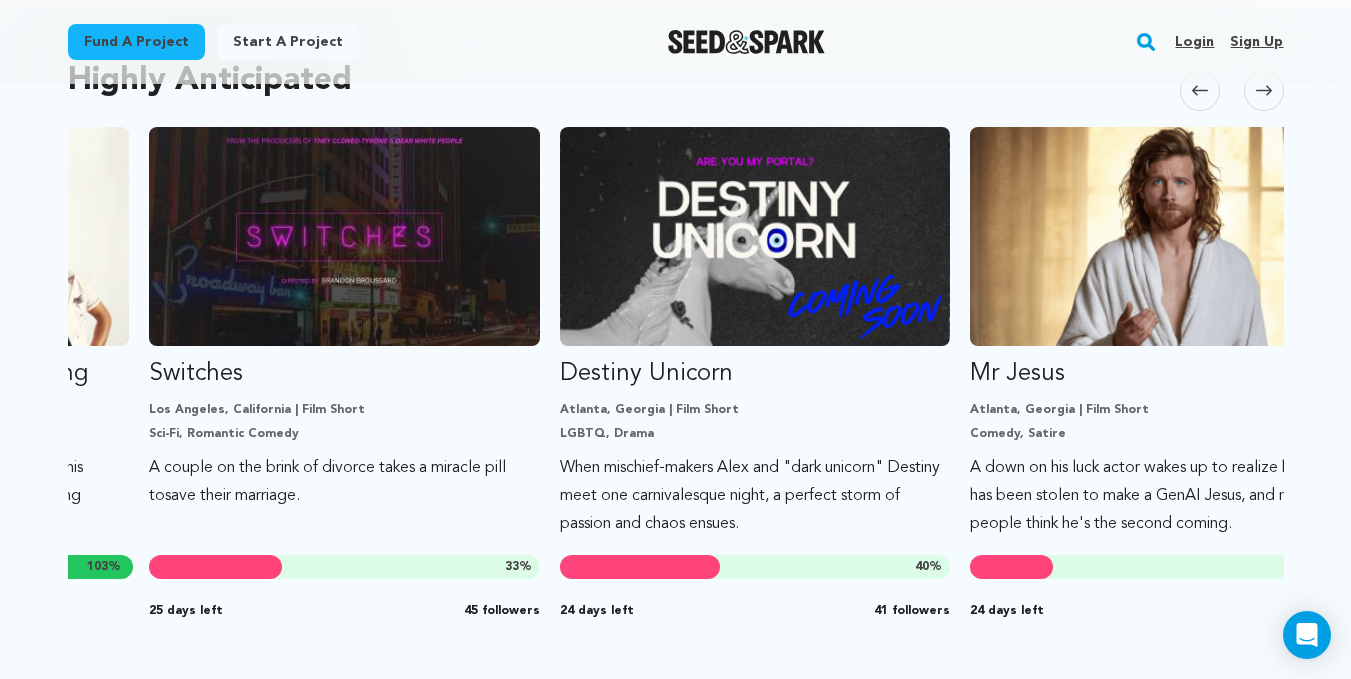 scroll, scrollTop: 0, scrollLeft: 411, axis: horizontal 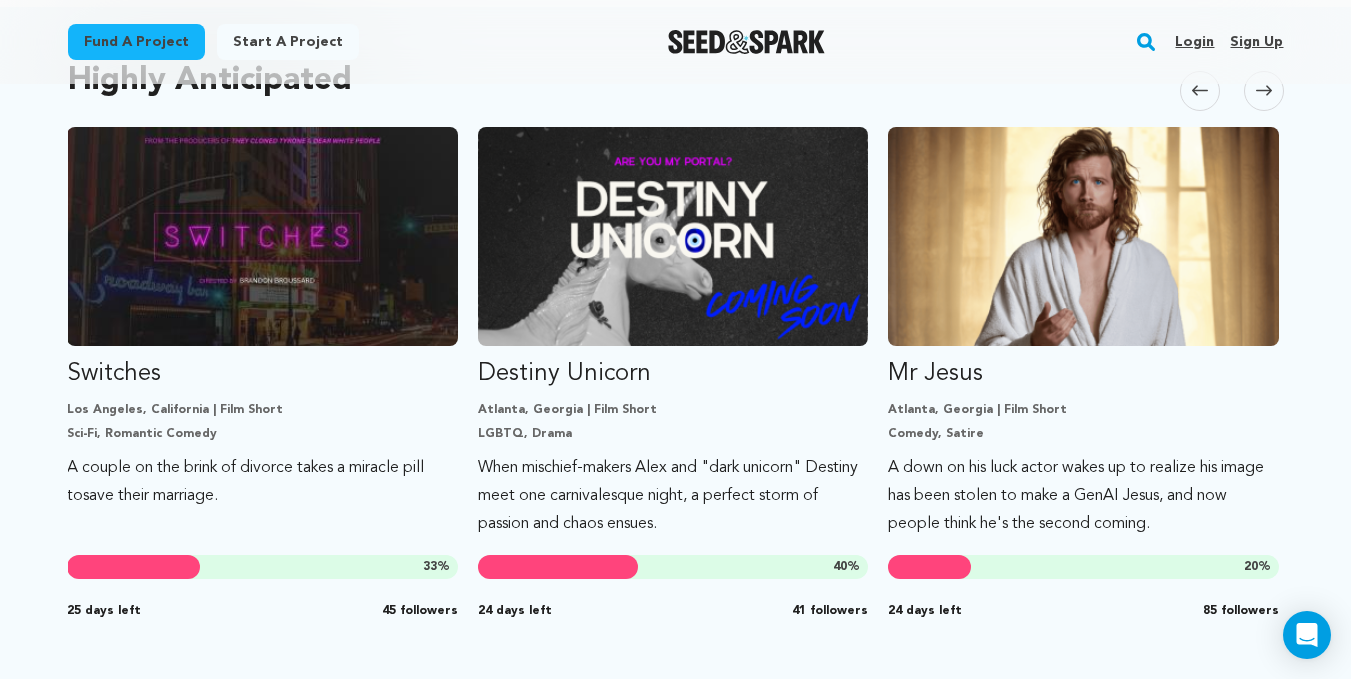 click 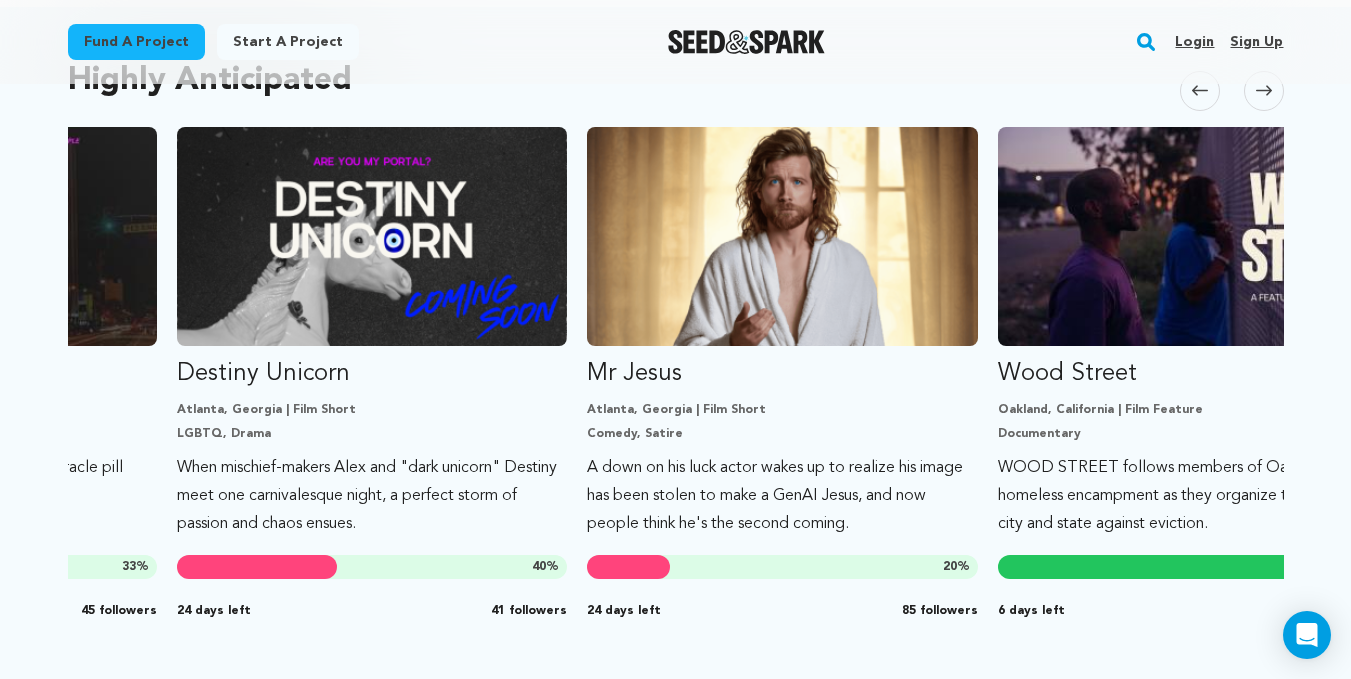 scroll, scrollTop: 0, scrollLeft: 821, axis: horizontal 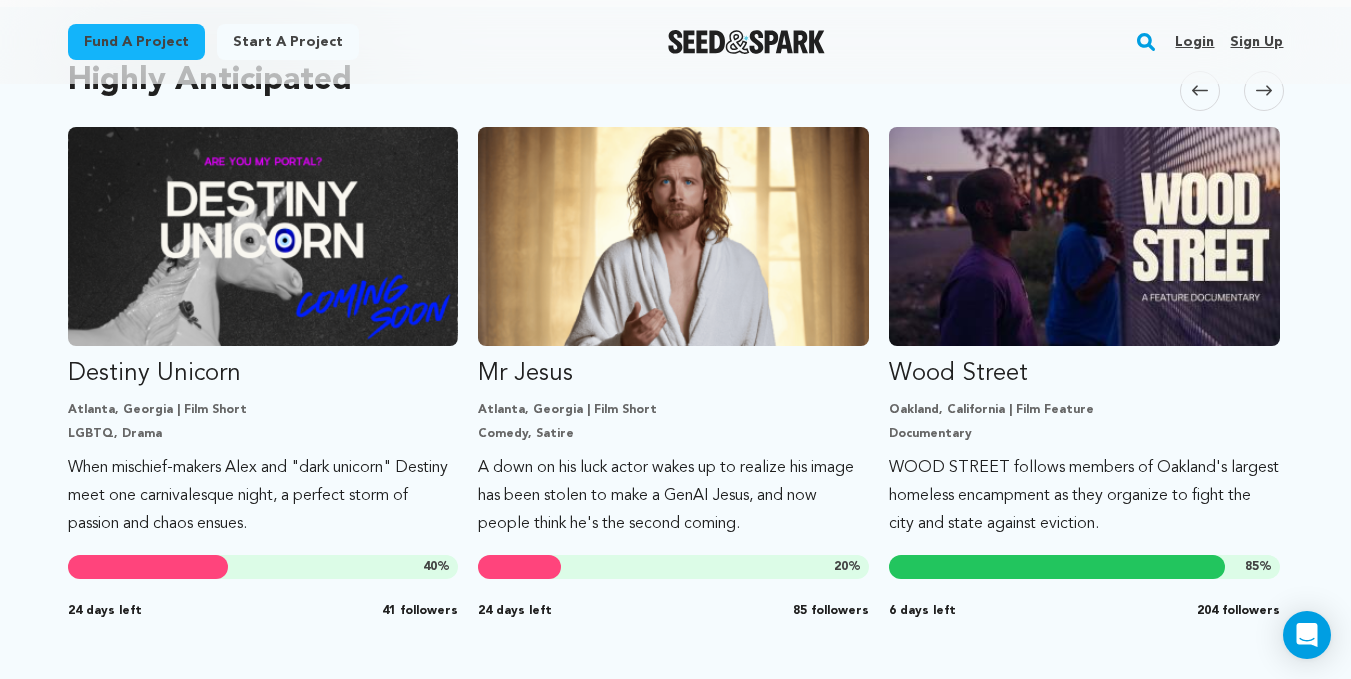 click 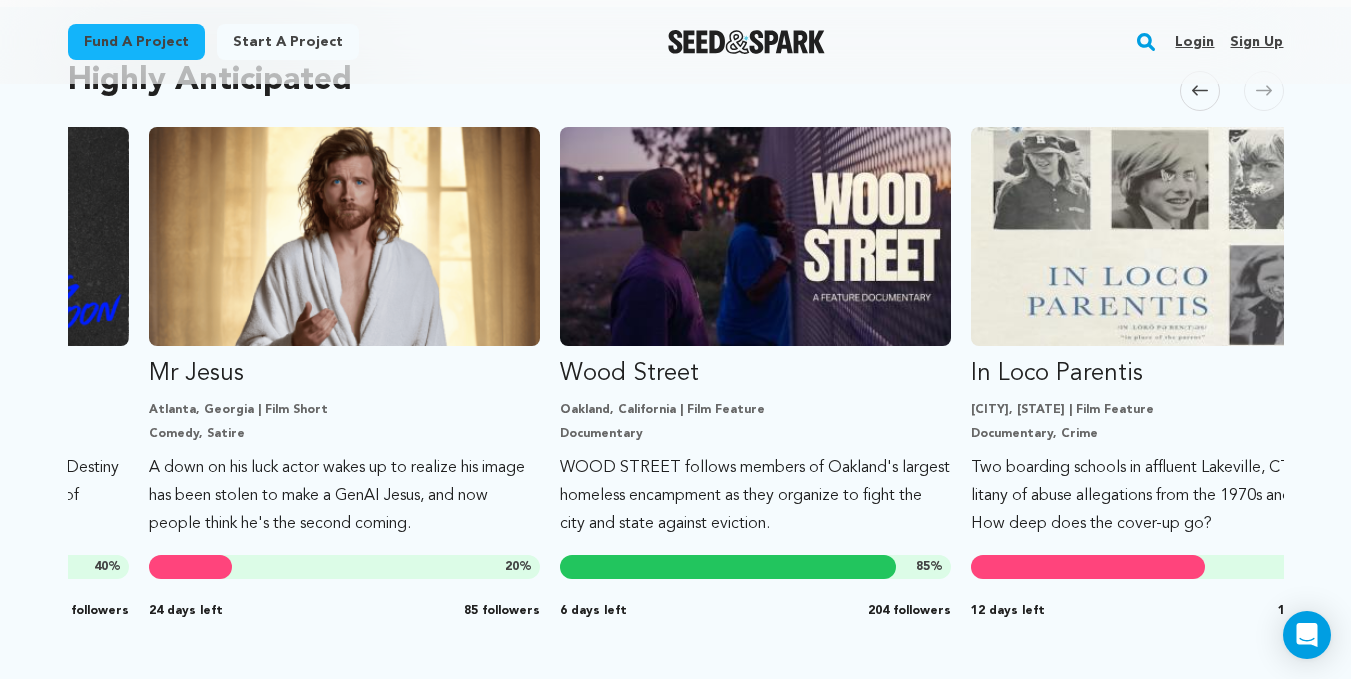 scroll, scrollTop: 0, scrollLeft: 1232, axis: horizontal 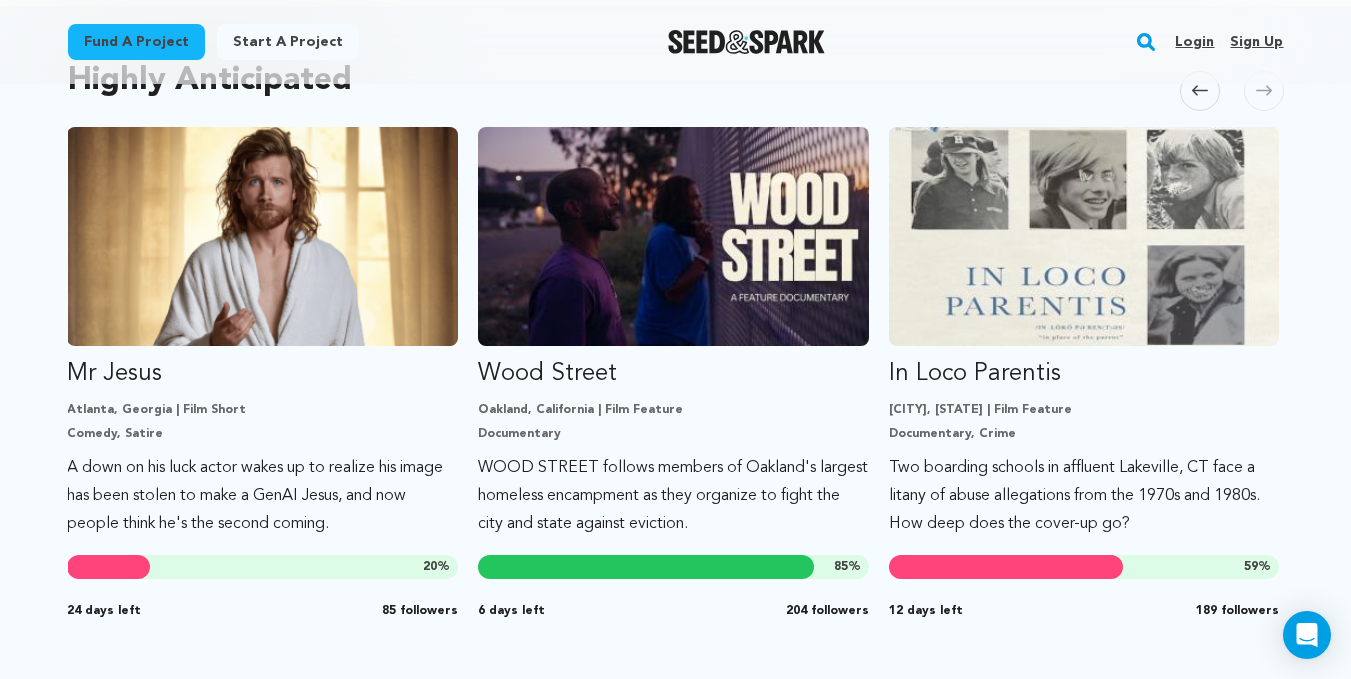 click 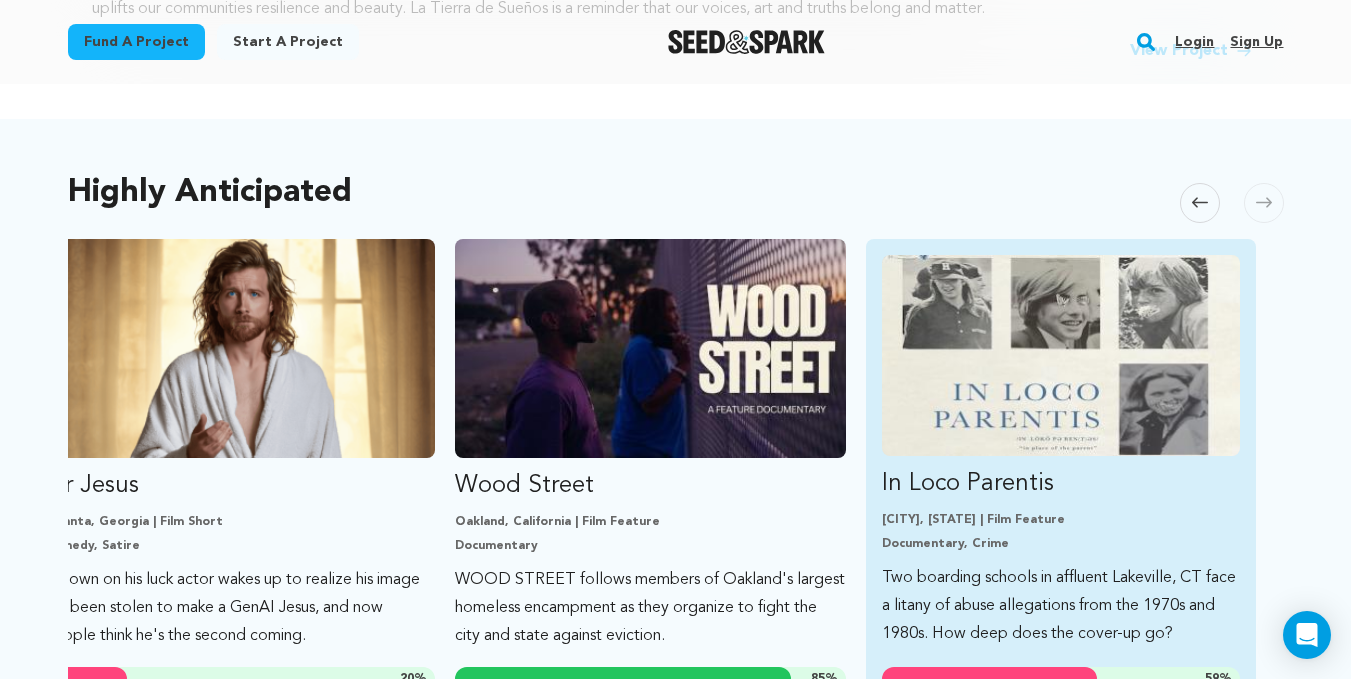 scroll, scrollTop: 978, scrollLeft: 0, axis: vertical 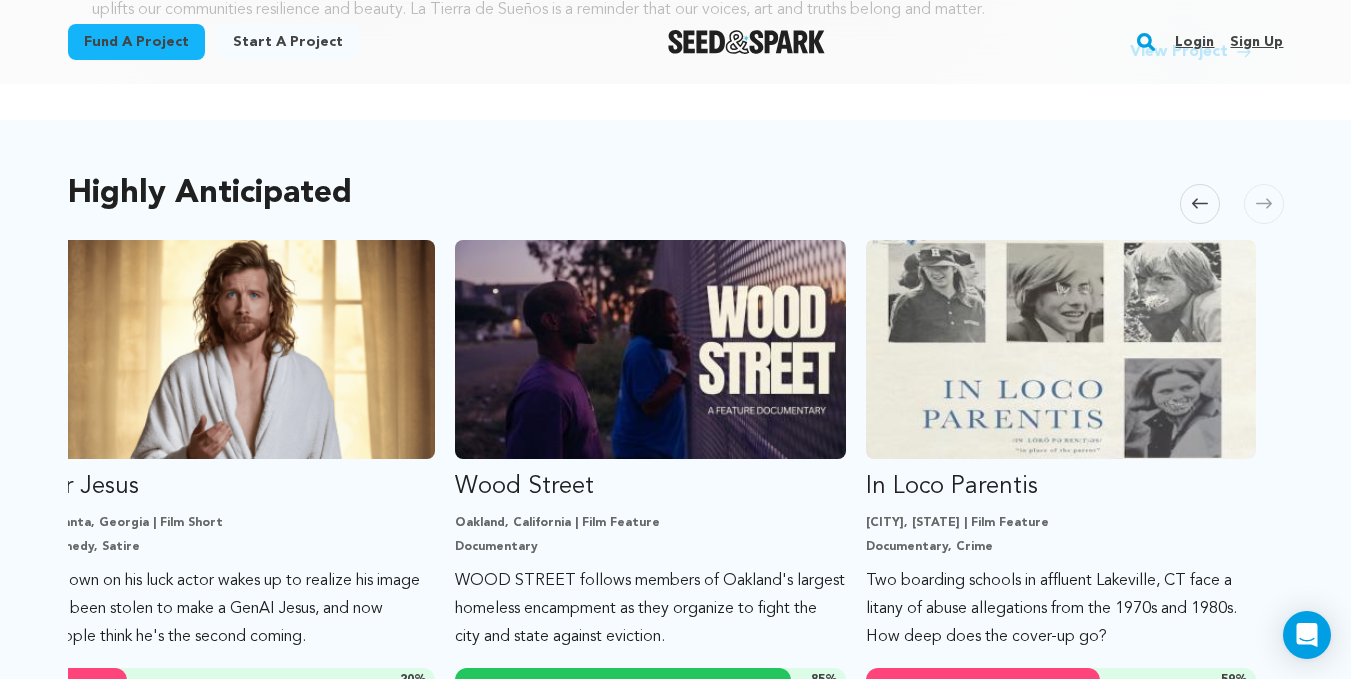click 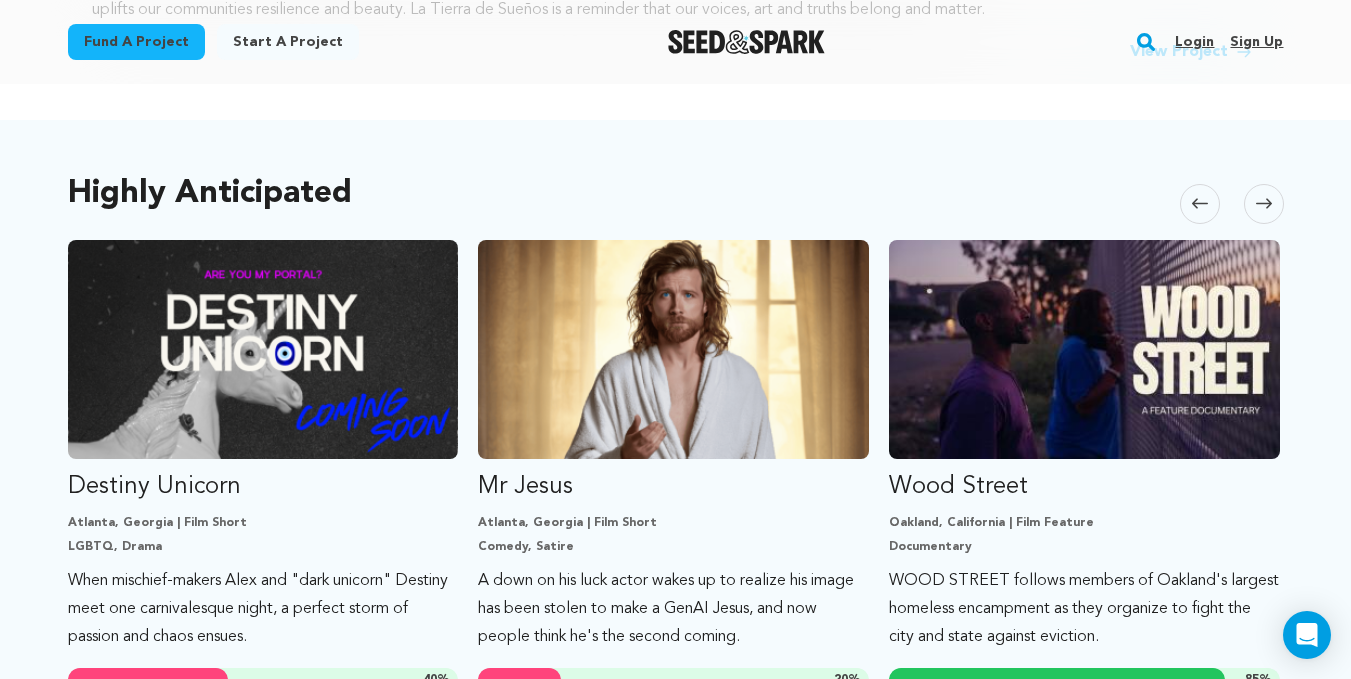 click 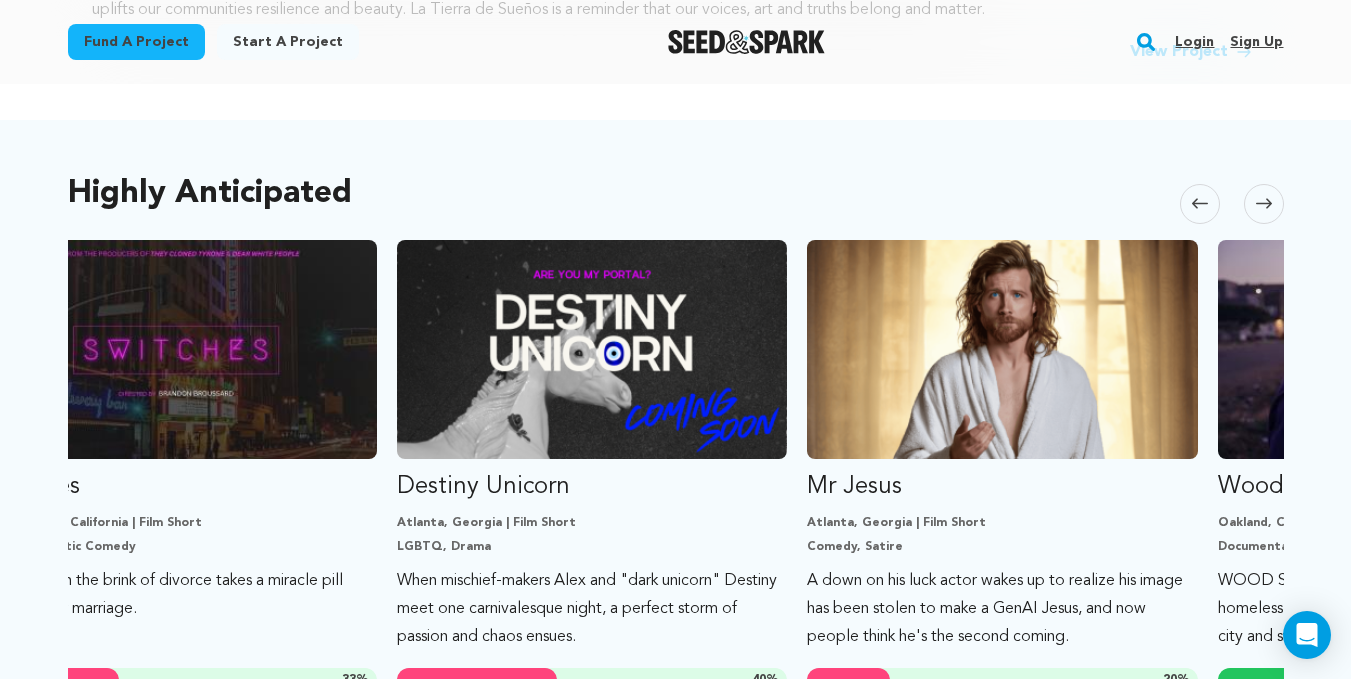 scroll, scrollTop: 0, scrollLeft: 411, axis: horizontal 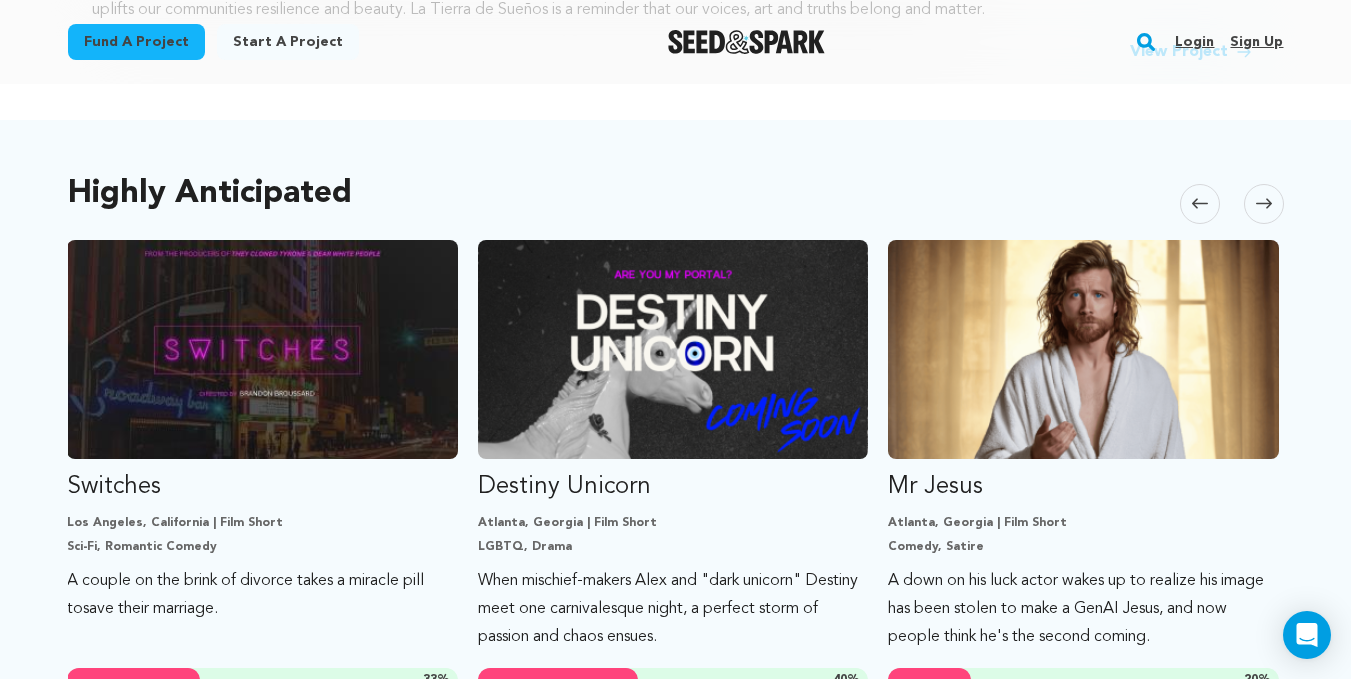 click 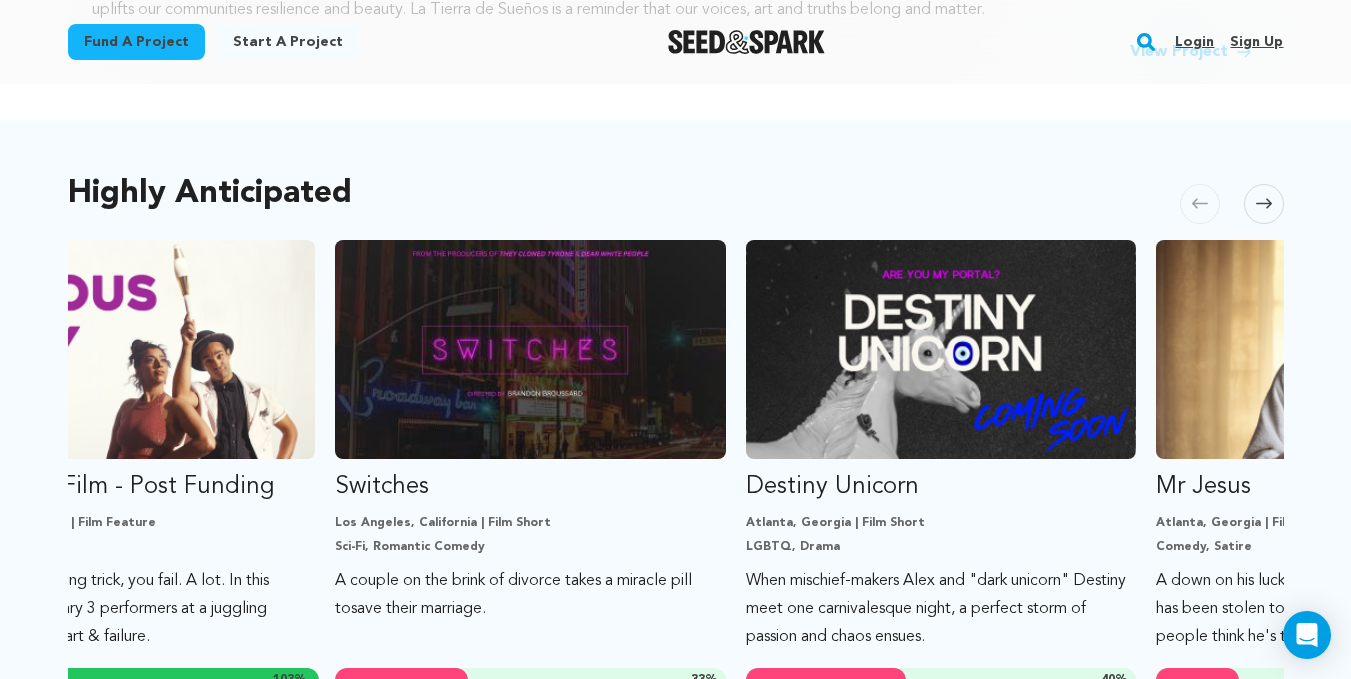 scroll, scrollTop: 0, scrollLeft: 0, axis: both 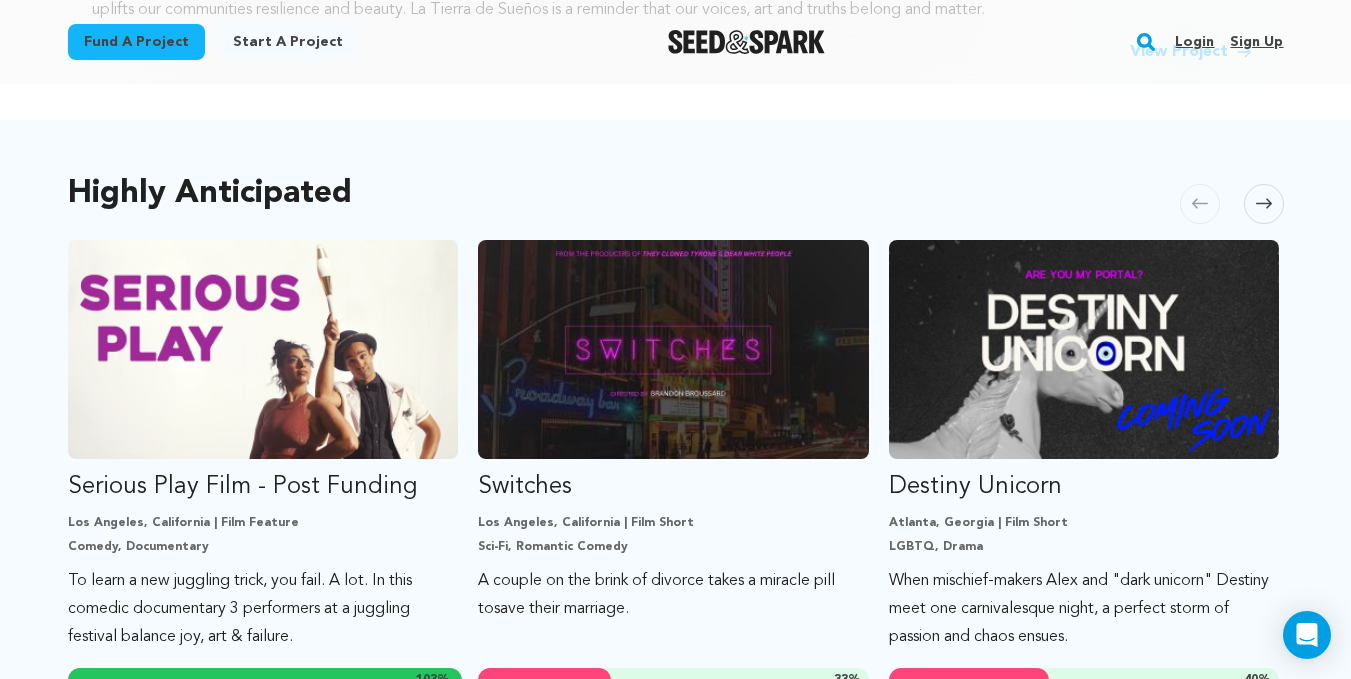 click at bounding box center (1264, 204) 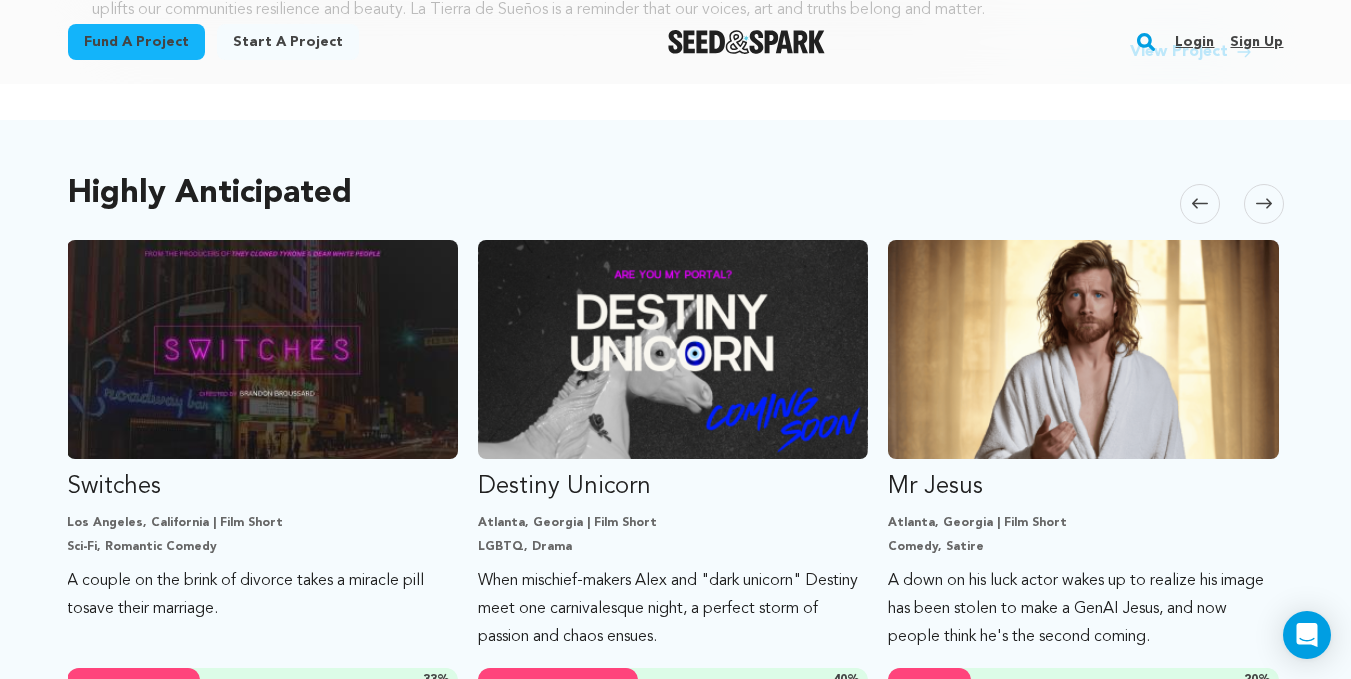 click at bounding box center [1264, 204] 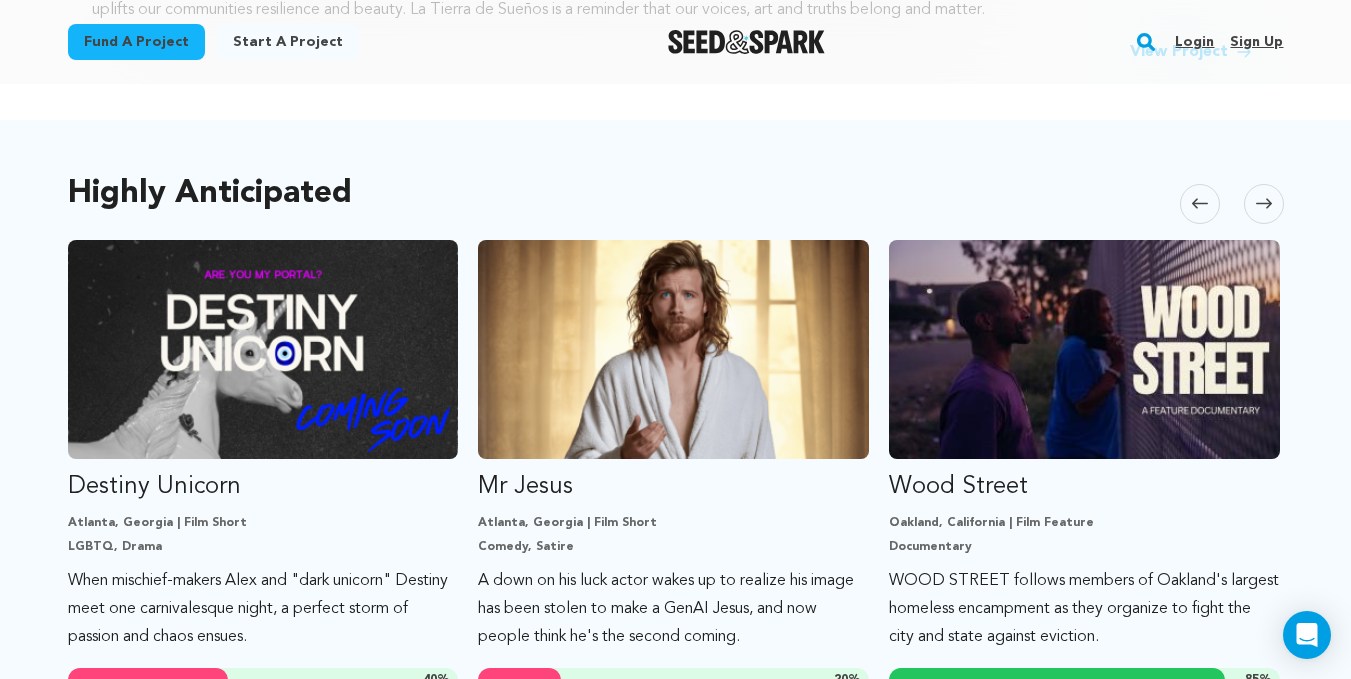 click at bounding box center [1264, 204] 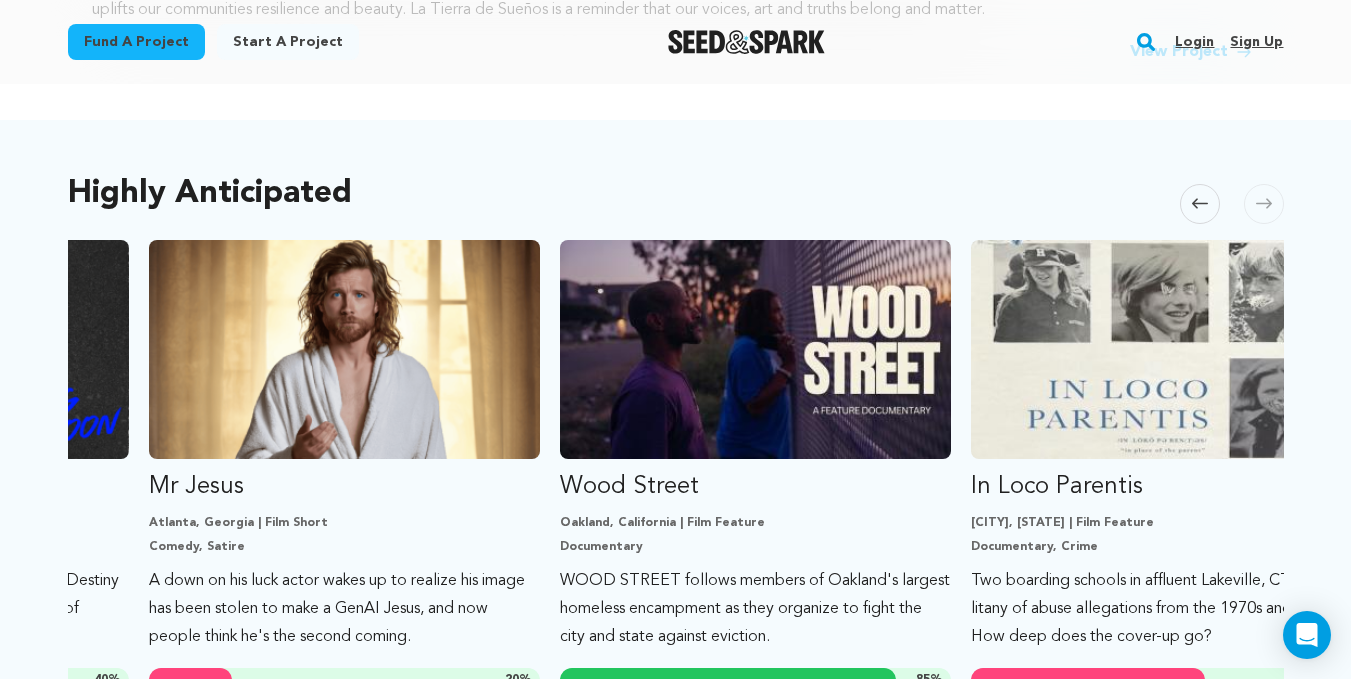 scroll, scrollTop: 0, scrollLeft: 1232, axis: horizontal 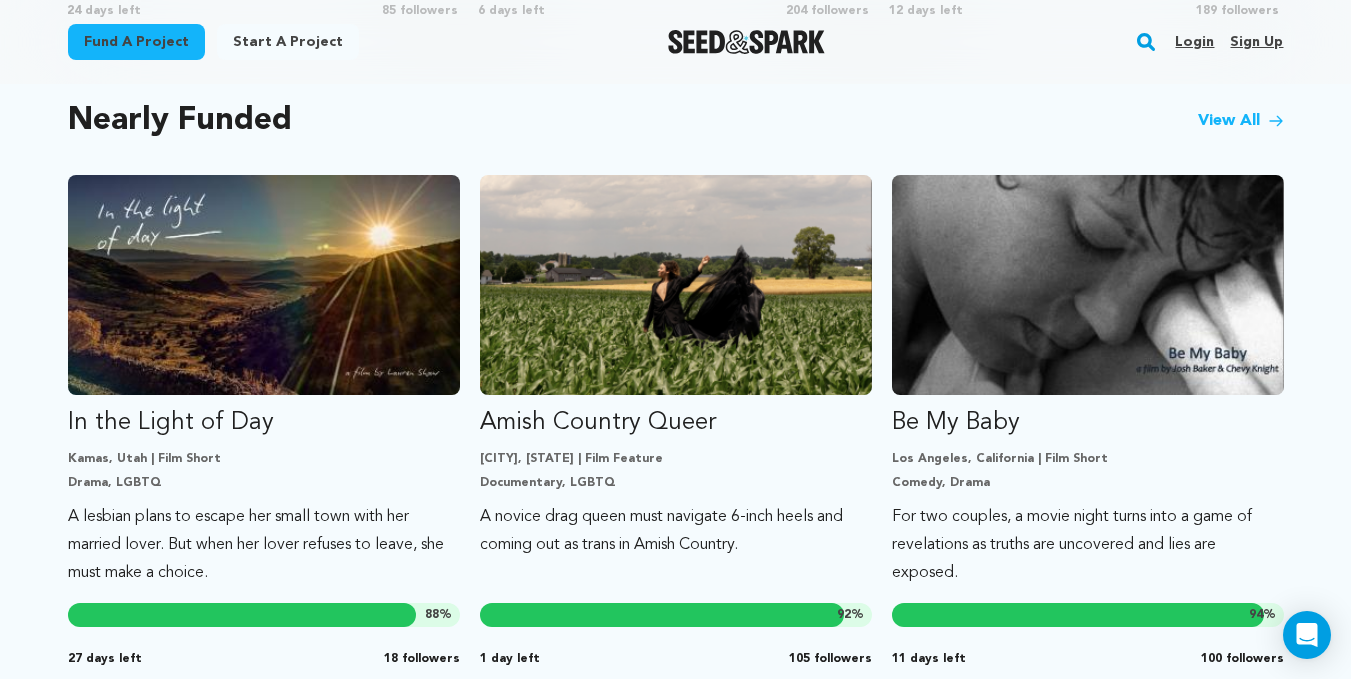 click on "Login" at bounding box center [1194, 42] 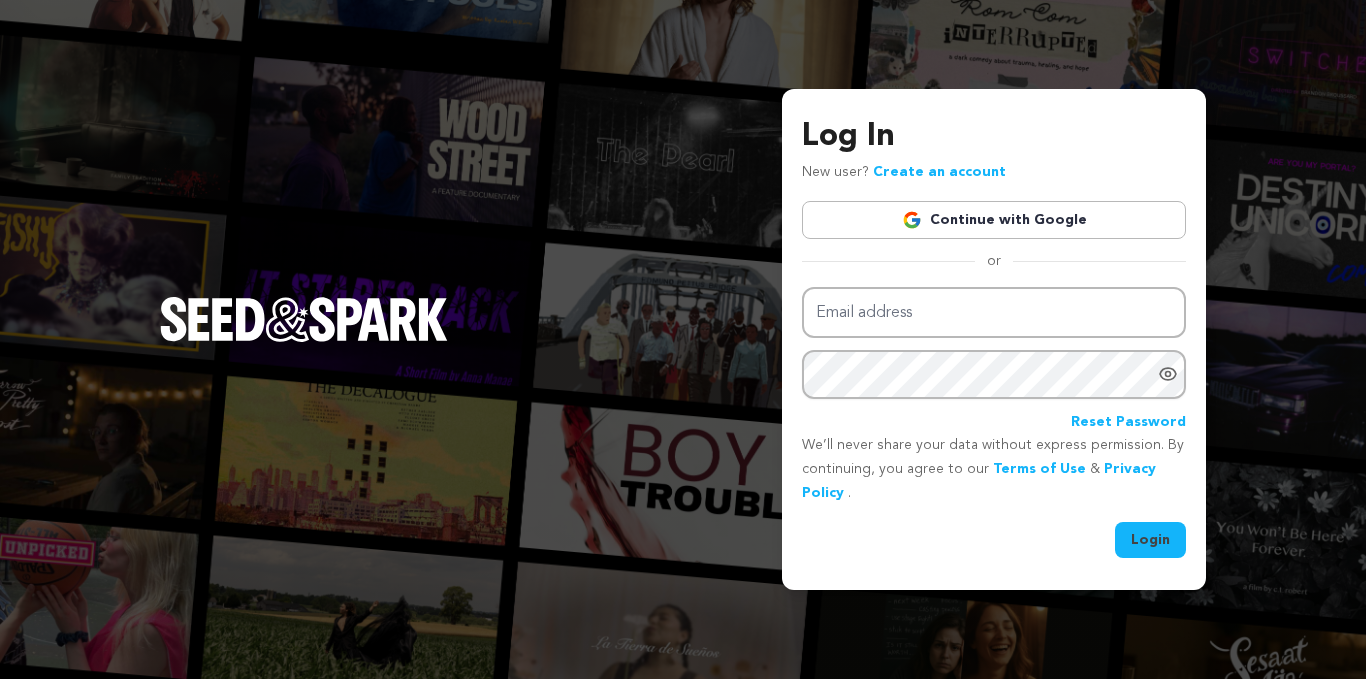 scroll, scrollTop: 0, scrollLeft: 0, axis: both 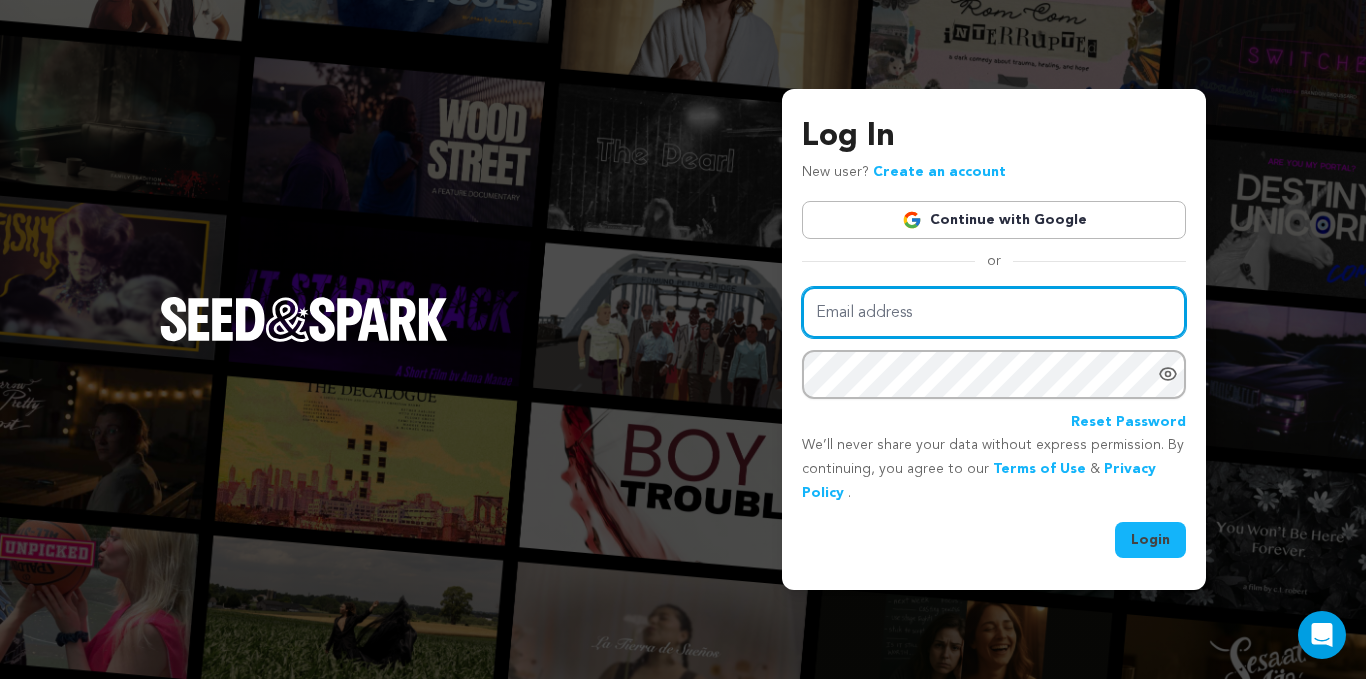 type on "kelseyleigh585@gmail.com" 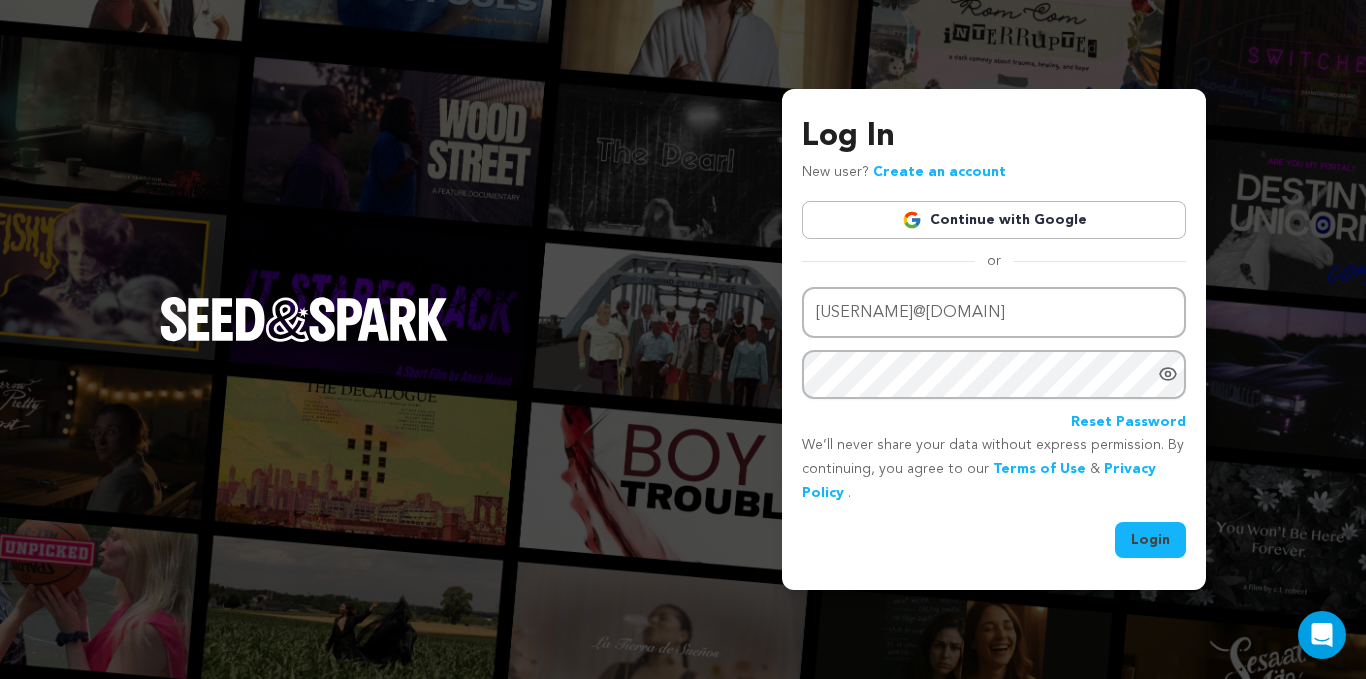 click on "Login" at bounding box center (1150, 540) 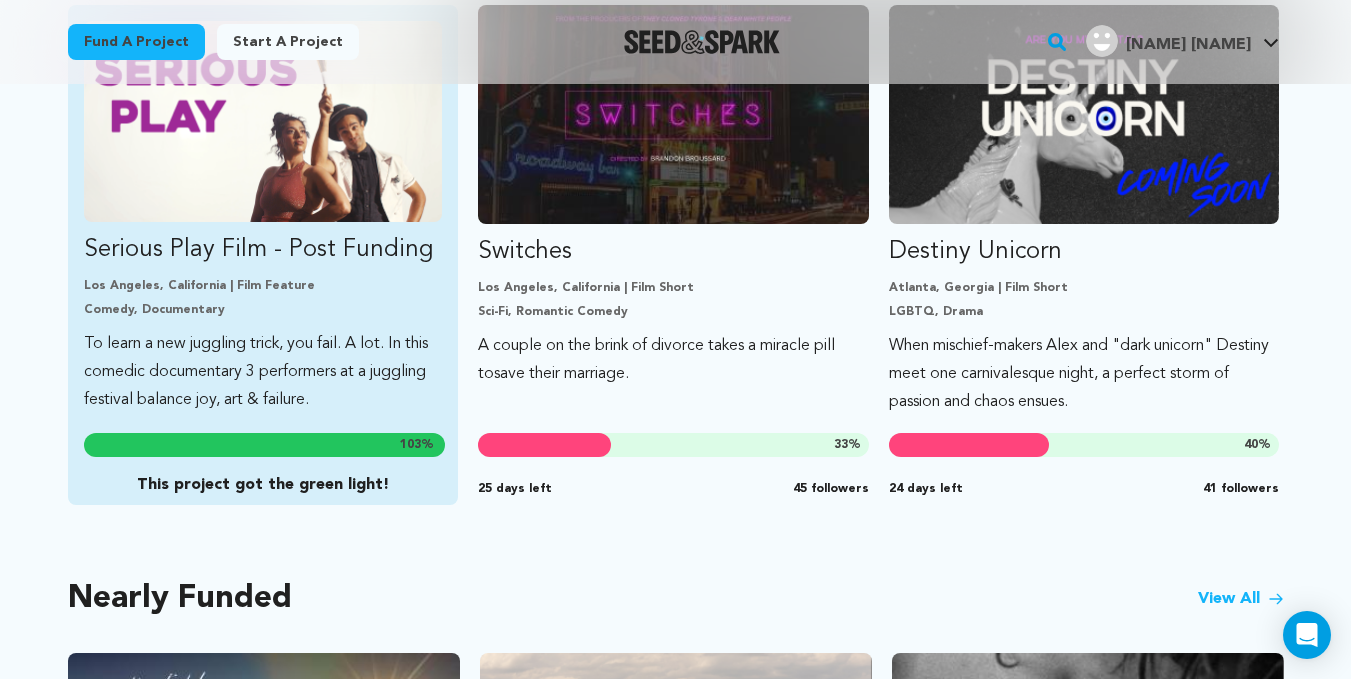 scroll, scrollTop: 1214, scrollLeft: 0, axis: vertical 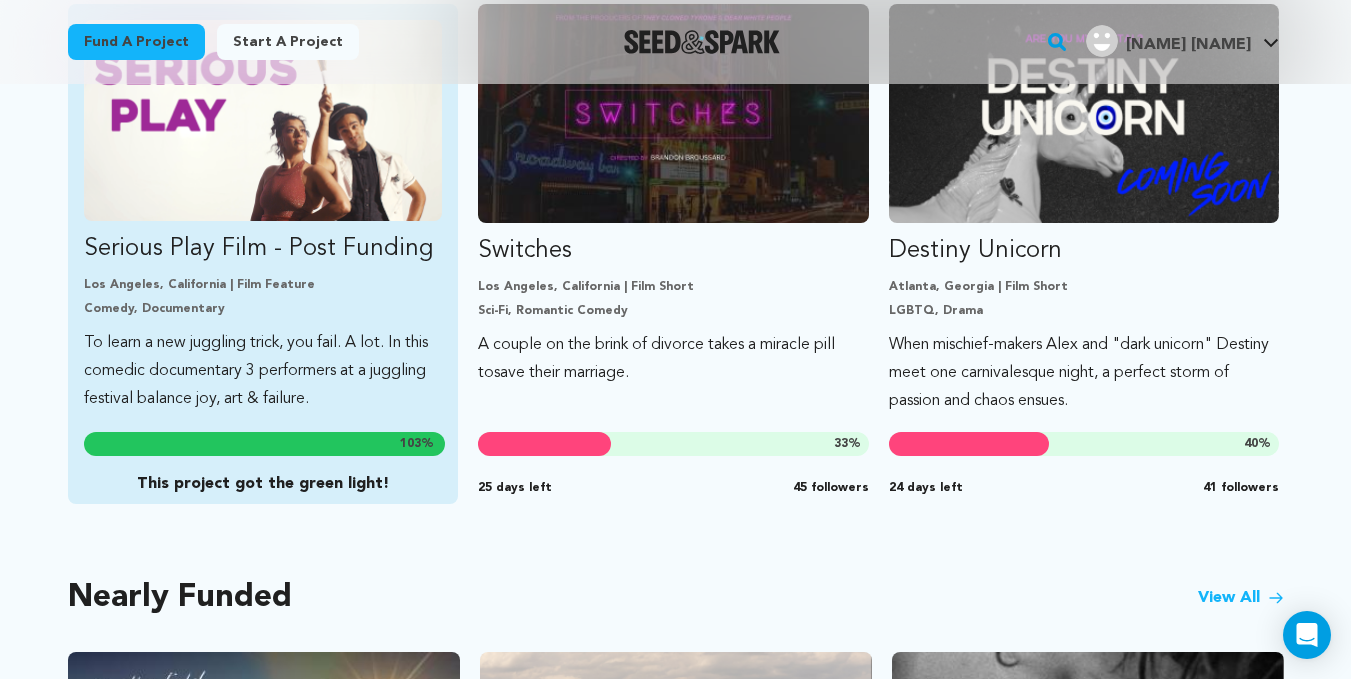 click on "Serious Play Film - Post Funding" at bounding box center (263, 249) 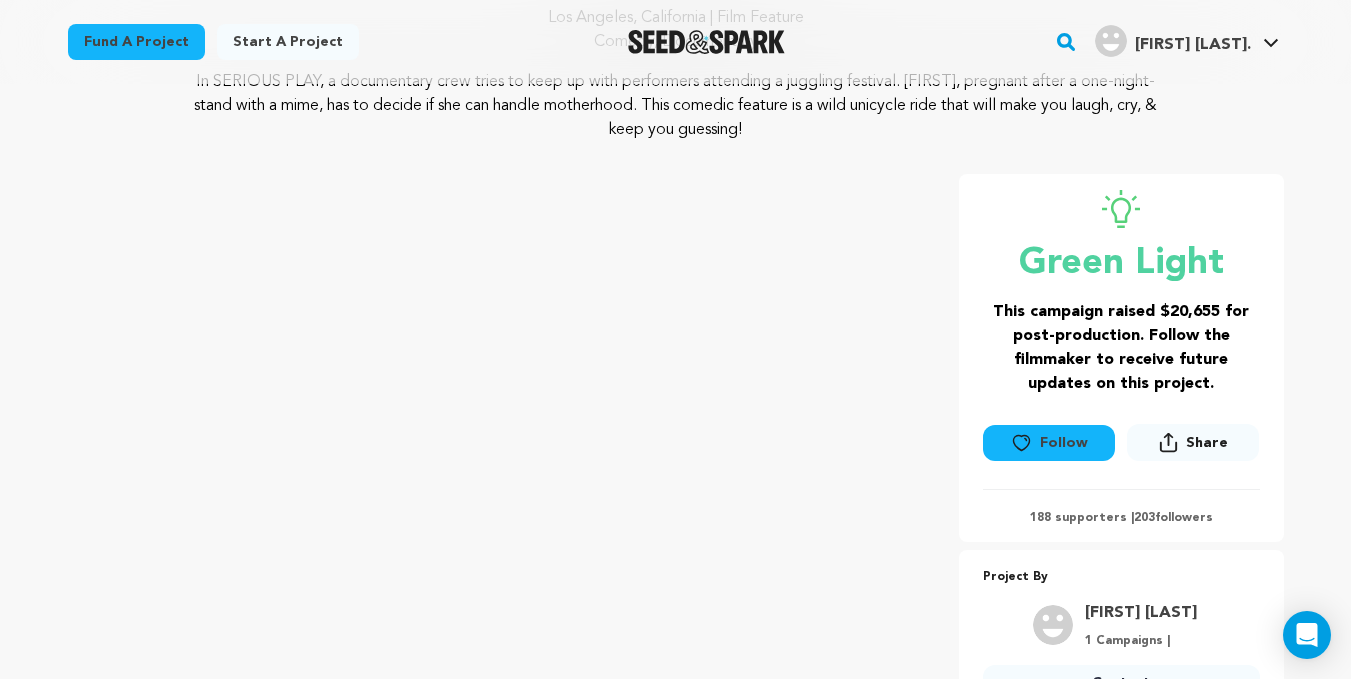 scroll, scrollTop: 0, scrollLeft: 0, axis: both 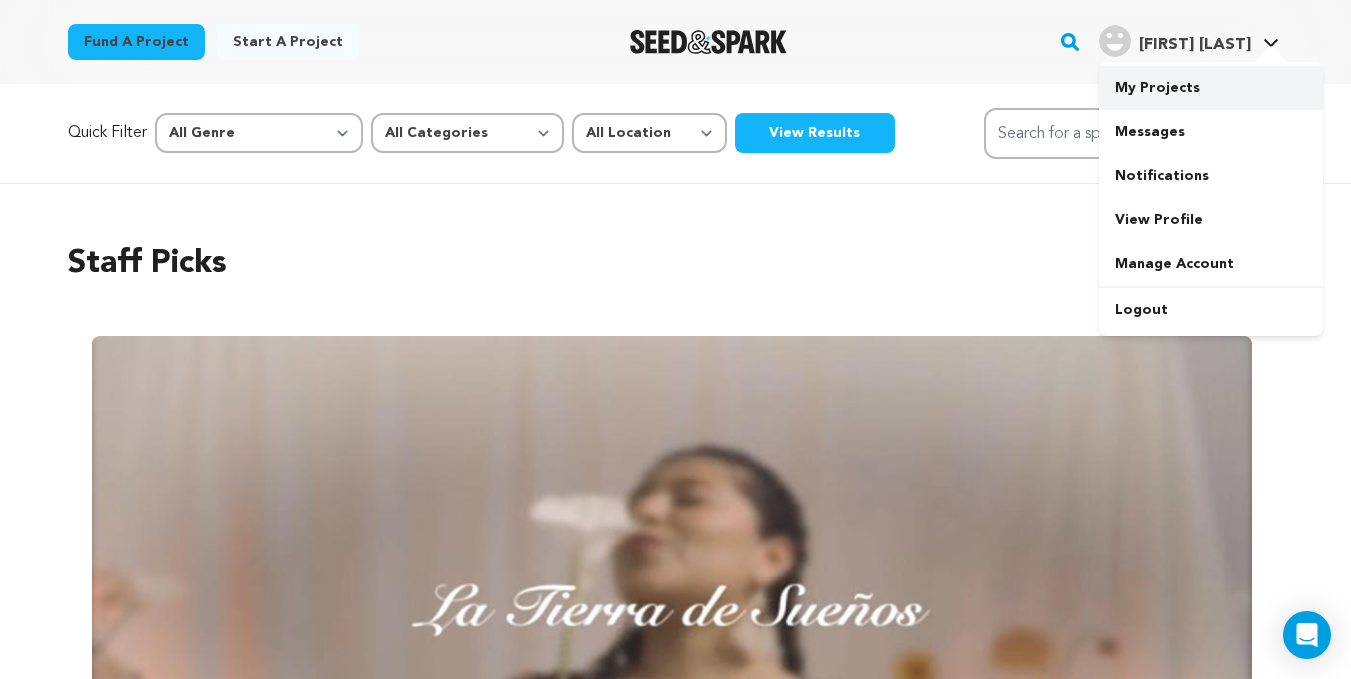 click on "My Projects" at bounding box center (1211, 88) 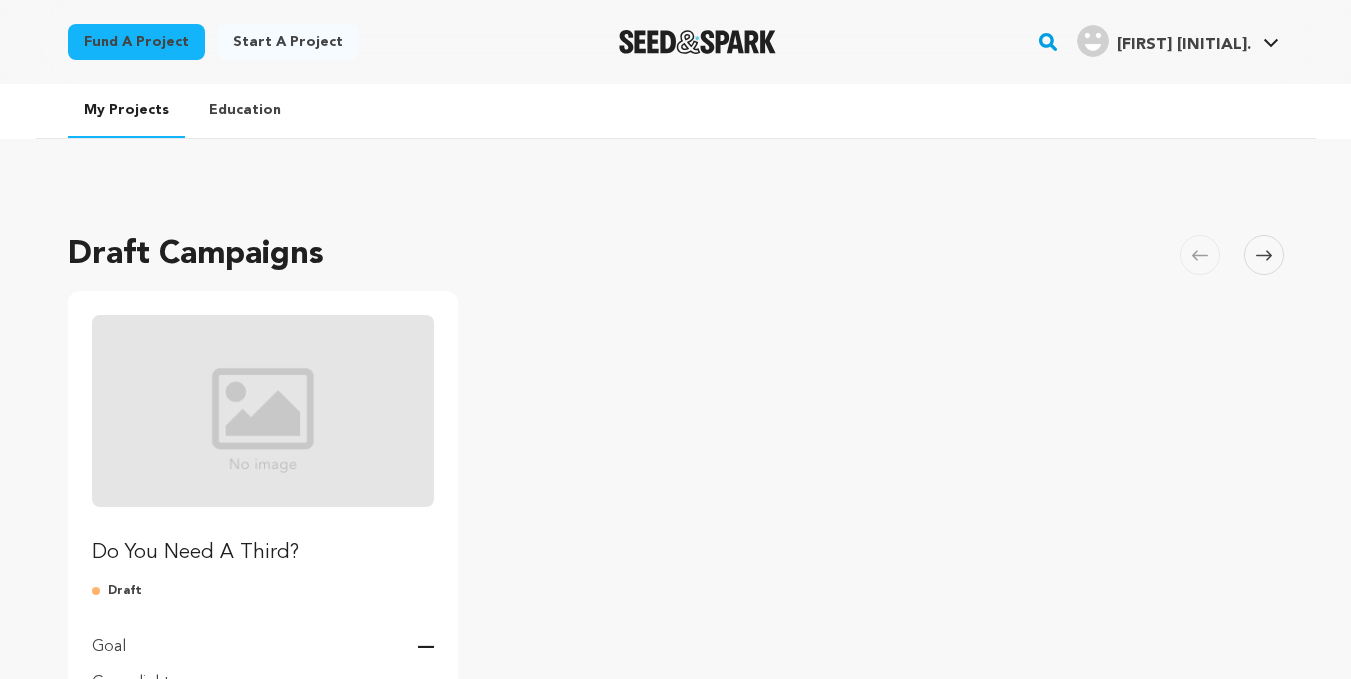 scroll, scrollTop: 0, scrollLeft: 0, axis: both 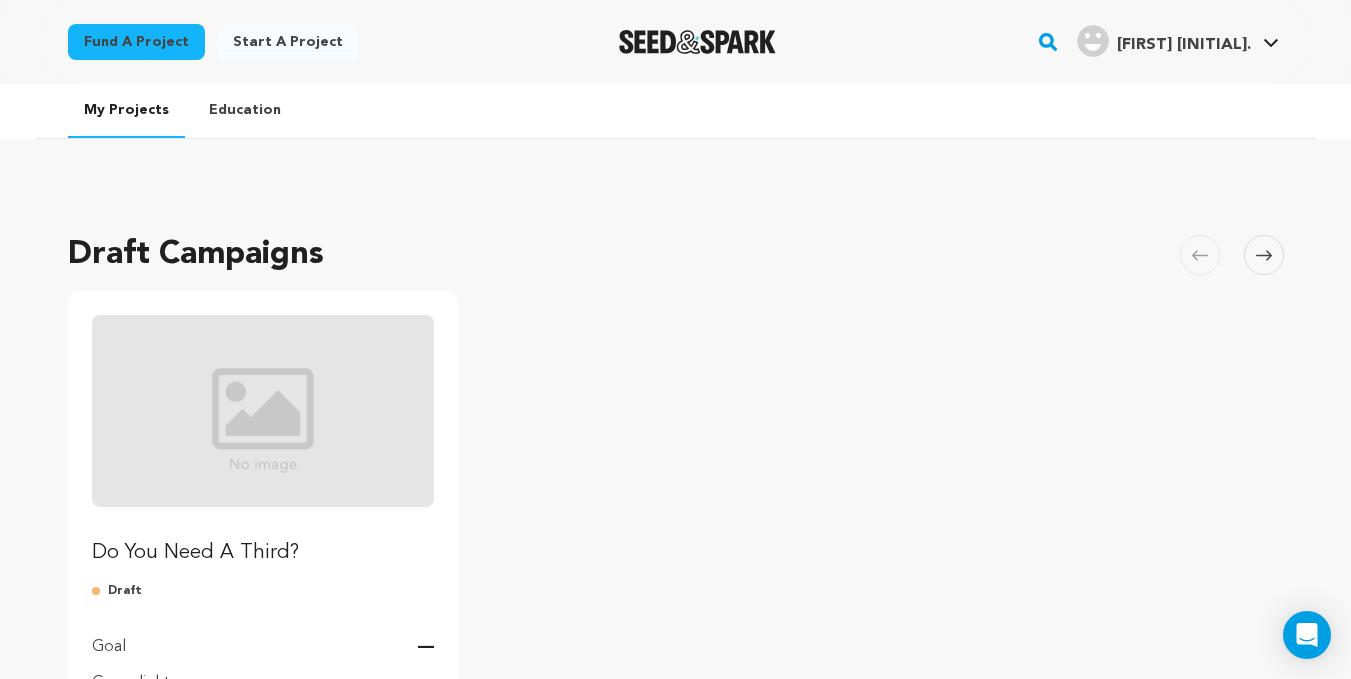 click at bounding box center [263, 411] 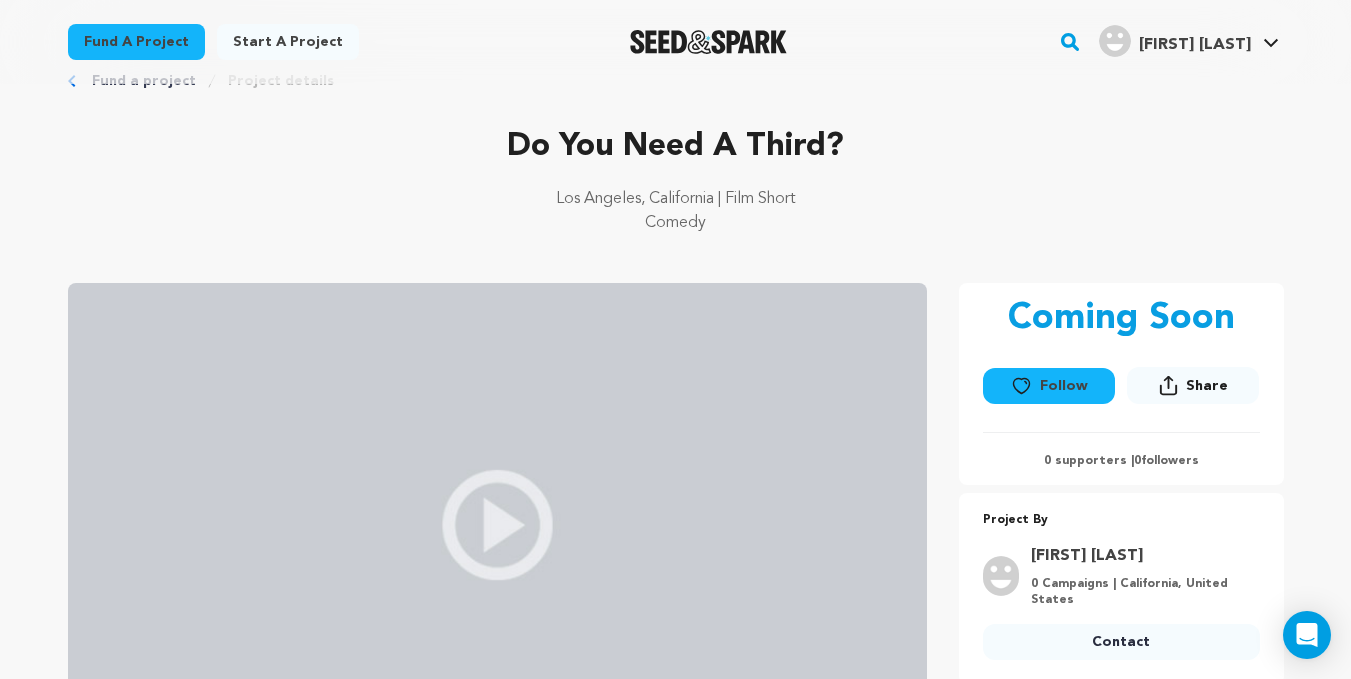 scroll, scrollTop: 0, scrollLeft: 0, axis: both 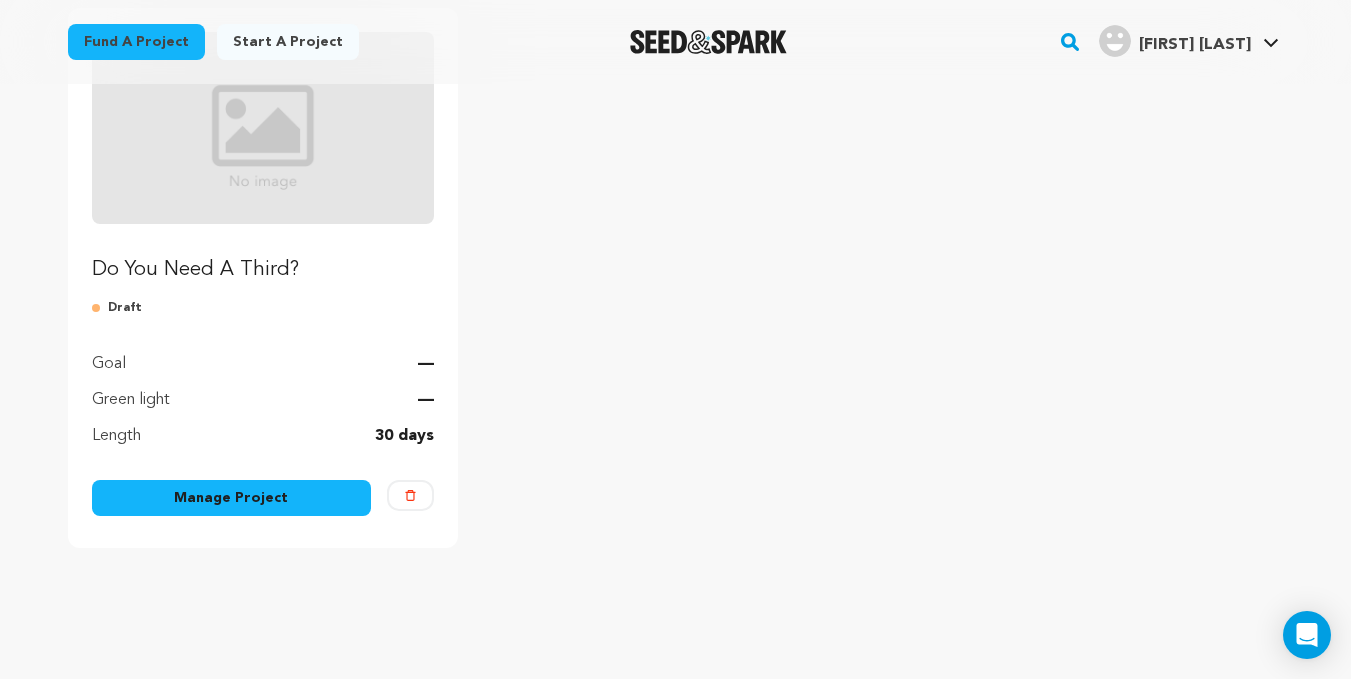 click on "Manage Project" at bounding box center [232, 498] 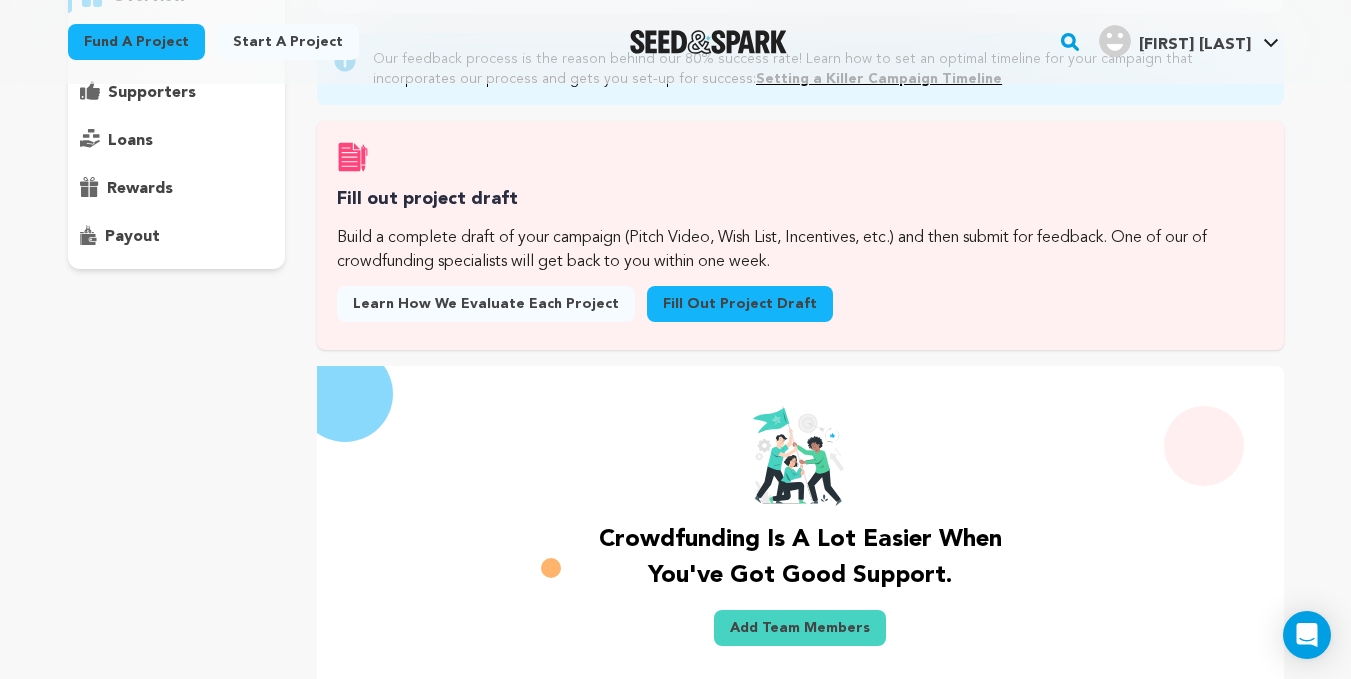 scroll, scrollTop: 245, scrollLeft: 0, axis: vertical 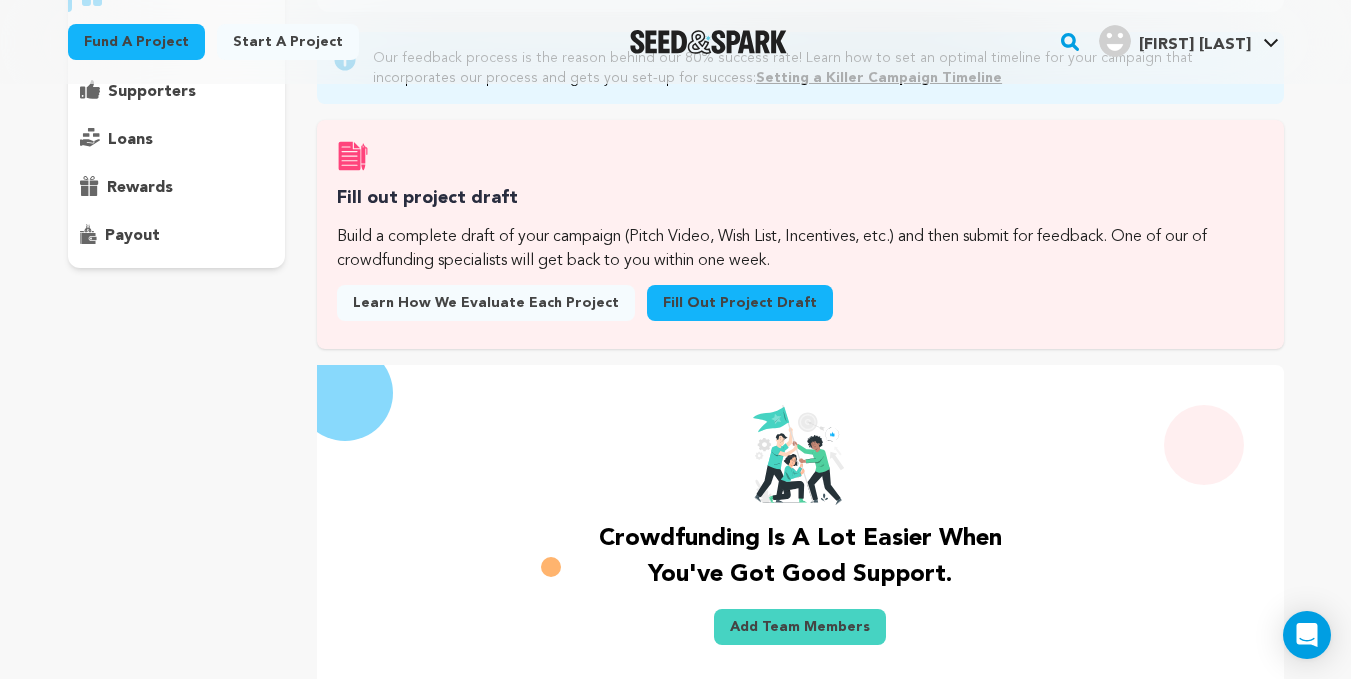 click on "Fill out project draft" at bounding box center [740, 303] 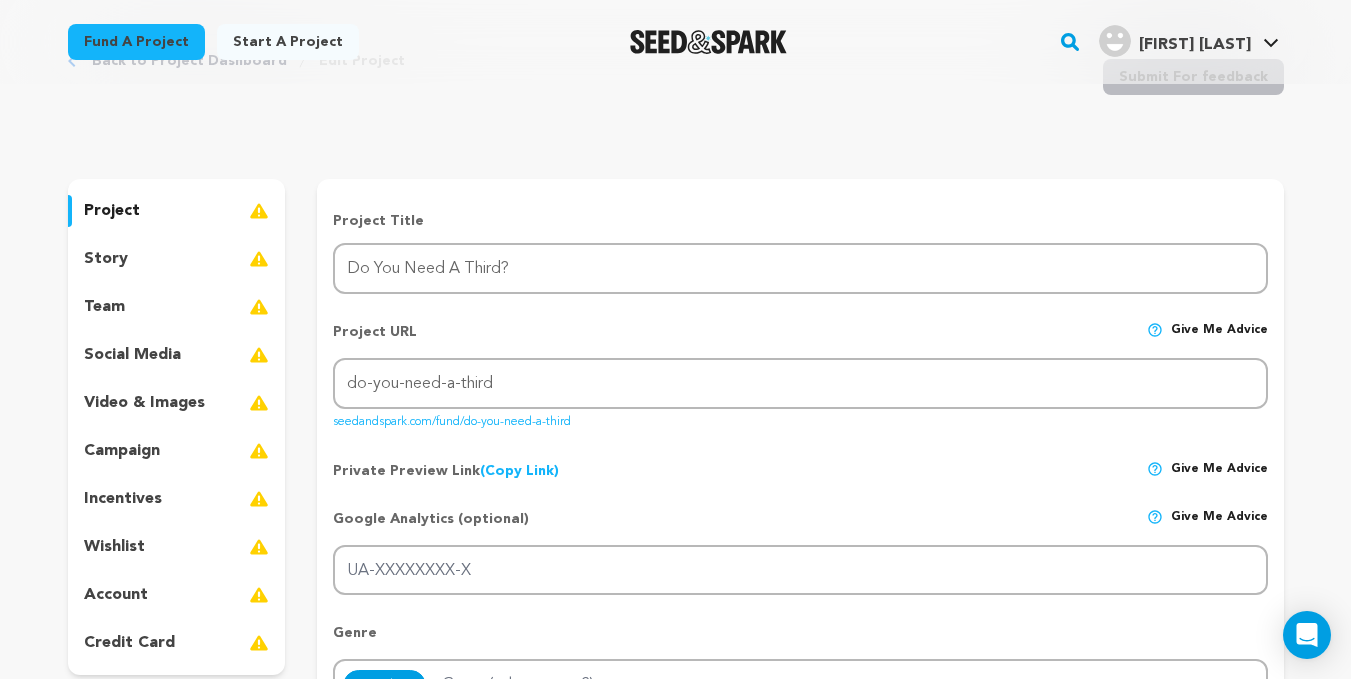 scroll, scrollTop: 0, scrollLeft: 0, axis: both 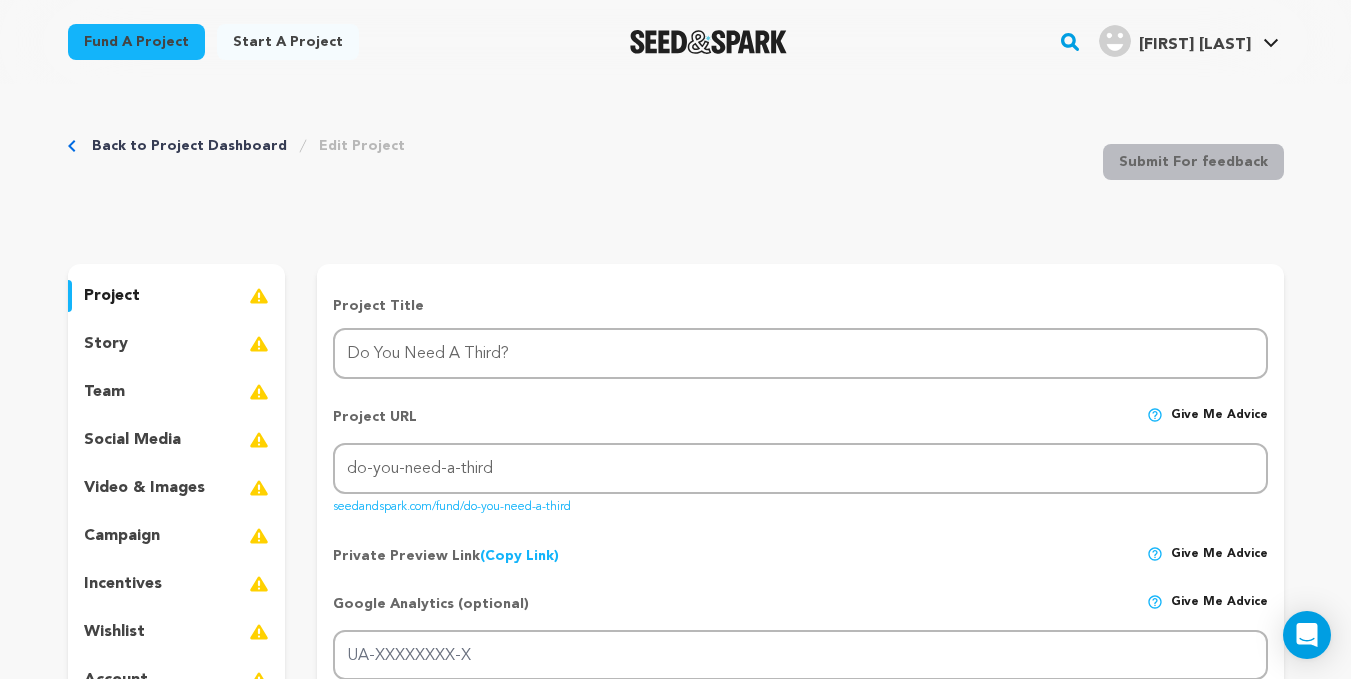 click on "story" at bounding box center (106, 344) 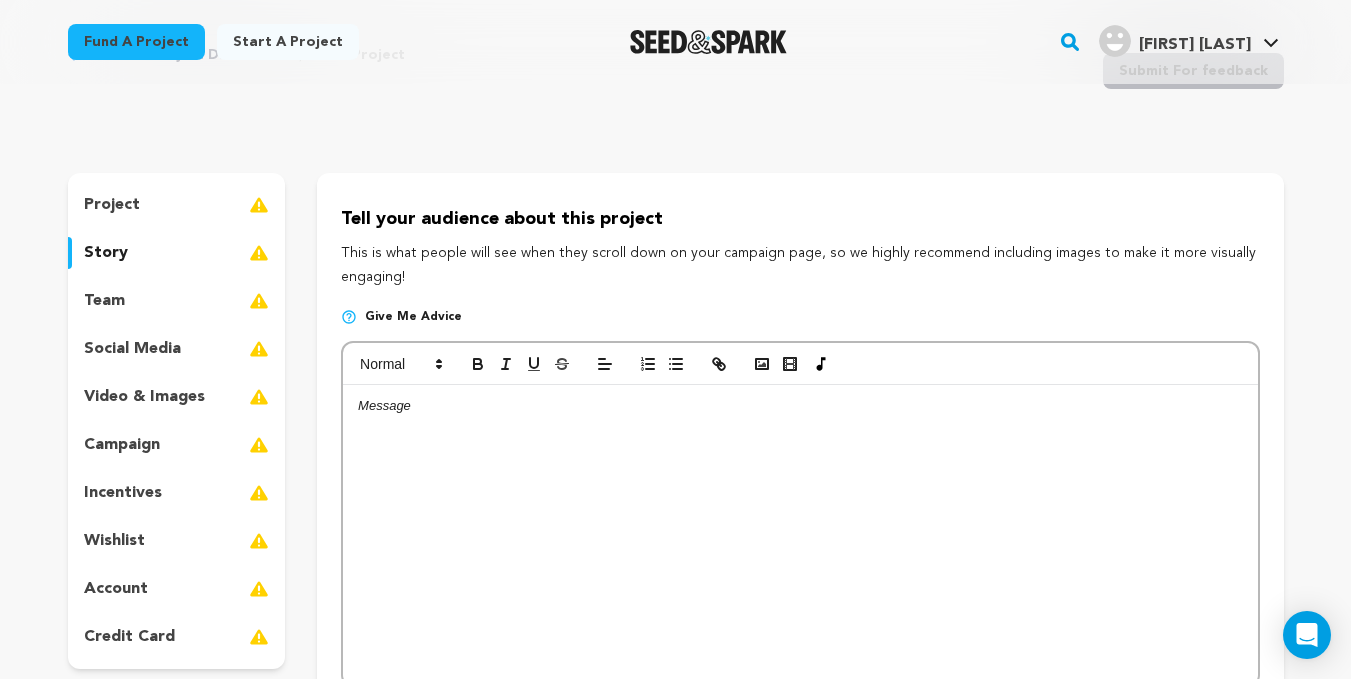 scroll, scrollTop: 90, scrollLeft: 0, axis: vertical 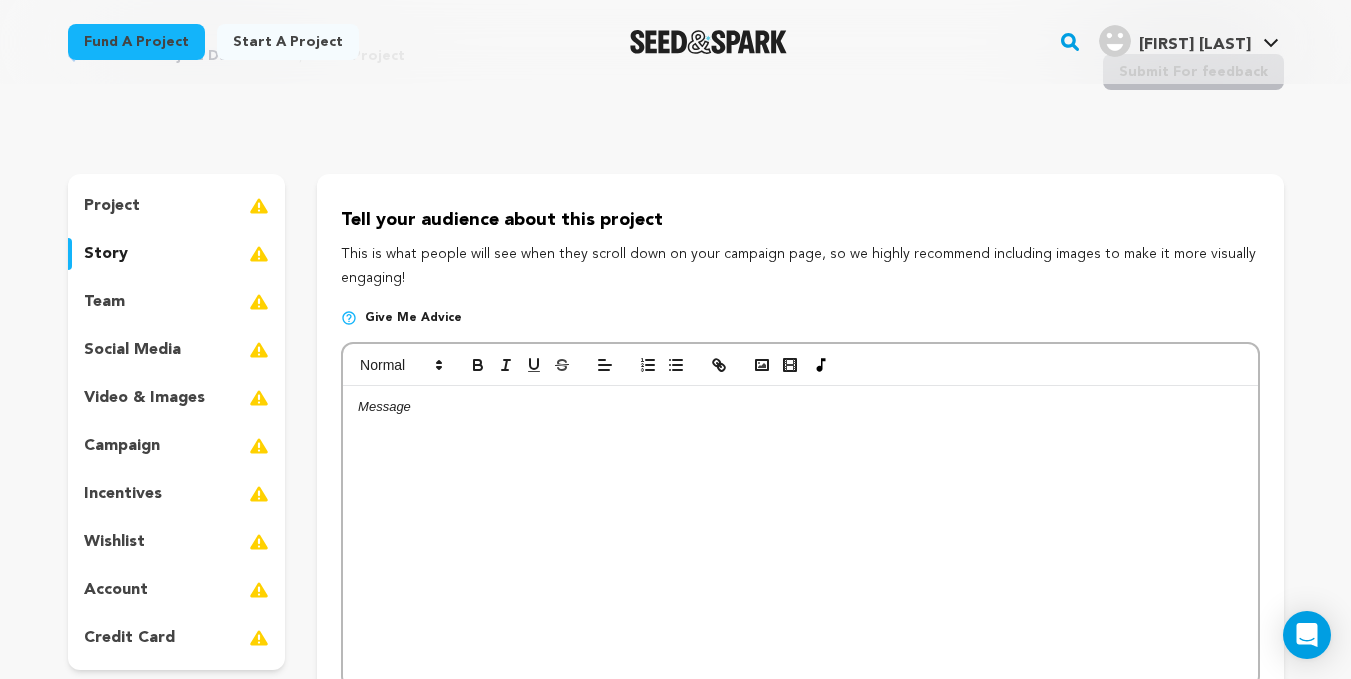 click on "project" at bounding box center (177, 206) 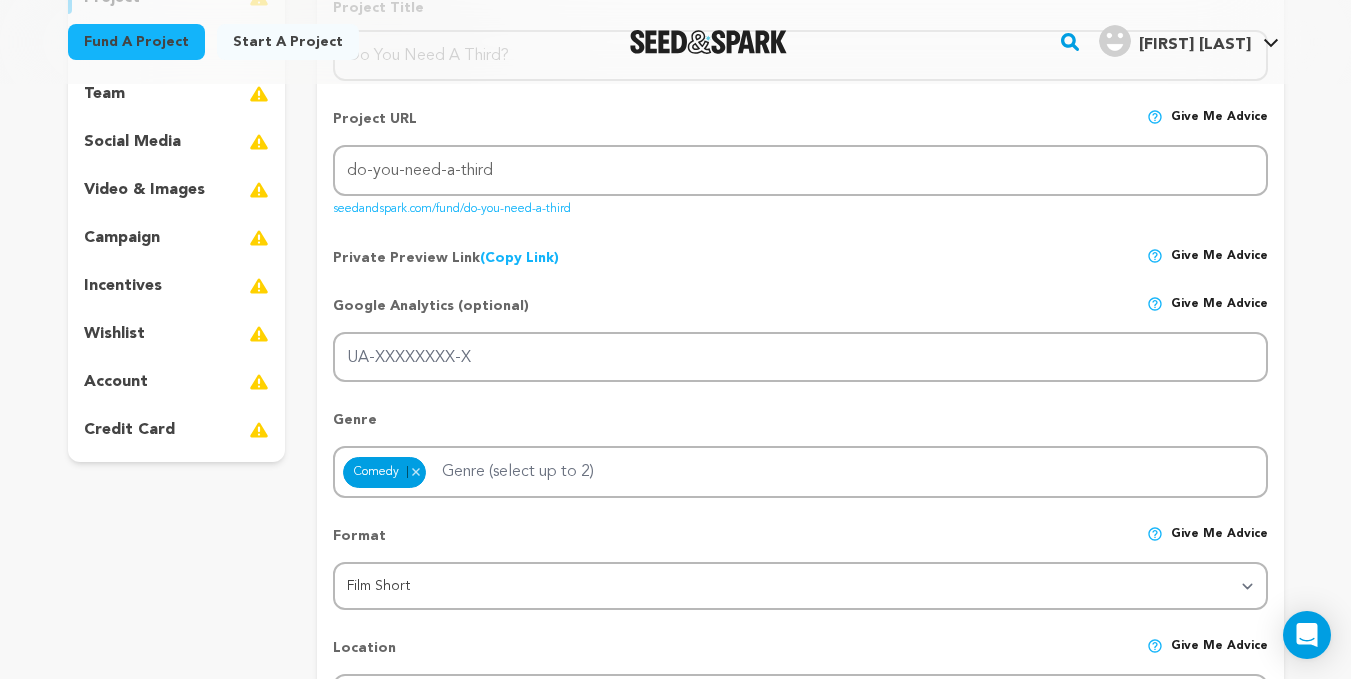 scroll, scrollTop: 272, scrollLeft: 0, axis: vertical 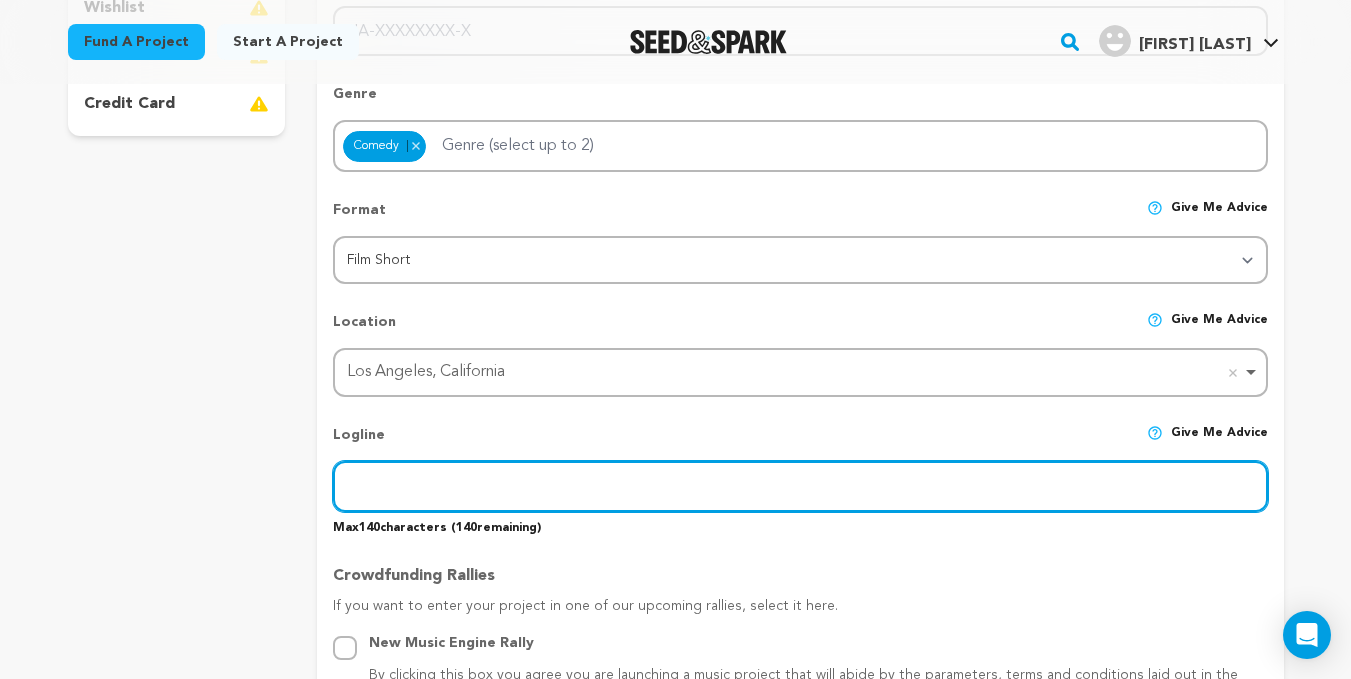click at bounding box center [800, 486] 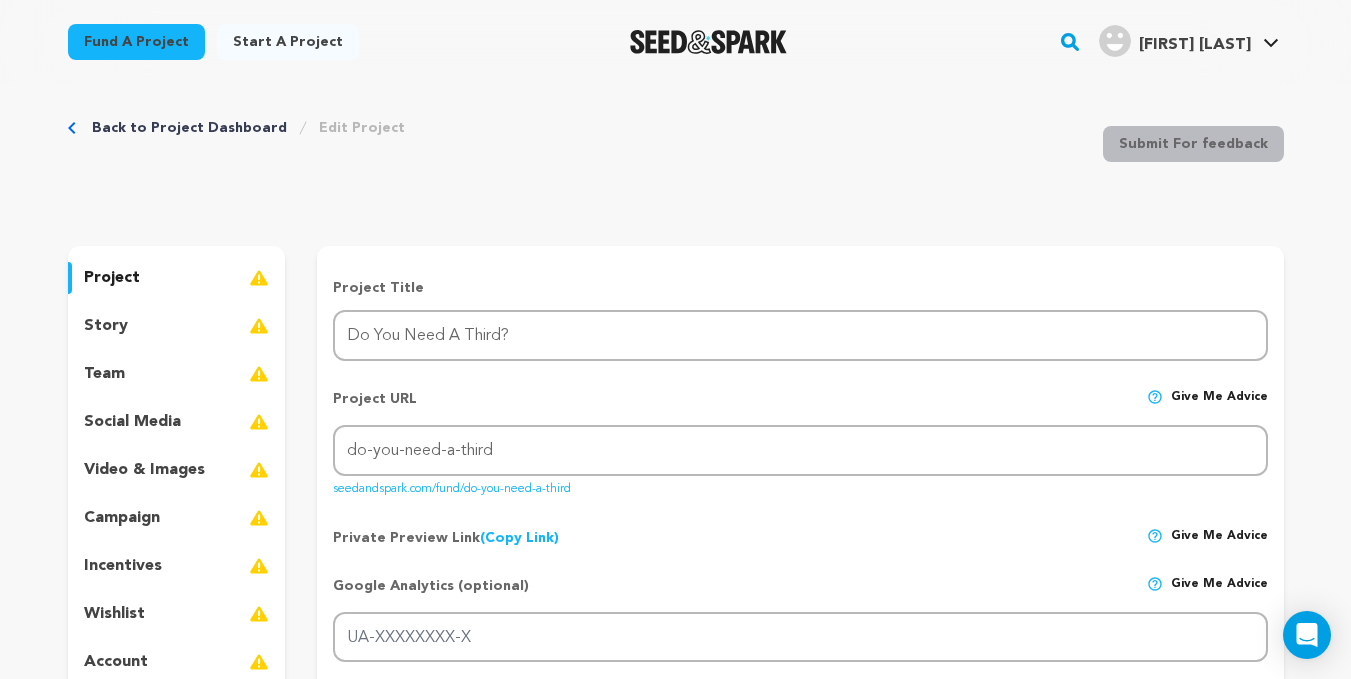 scroll, scrollTop: 17, scrollLeft: 0, axis: vertical 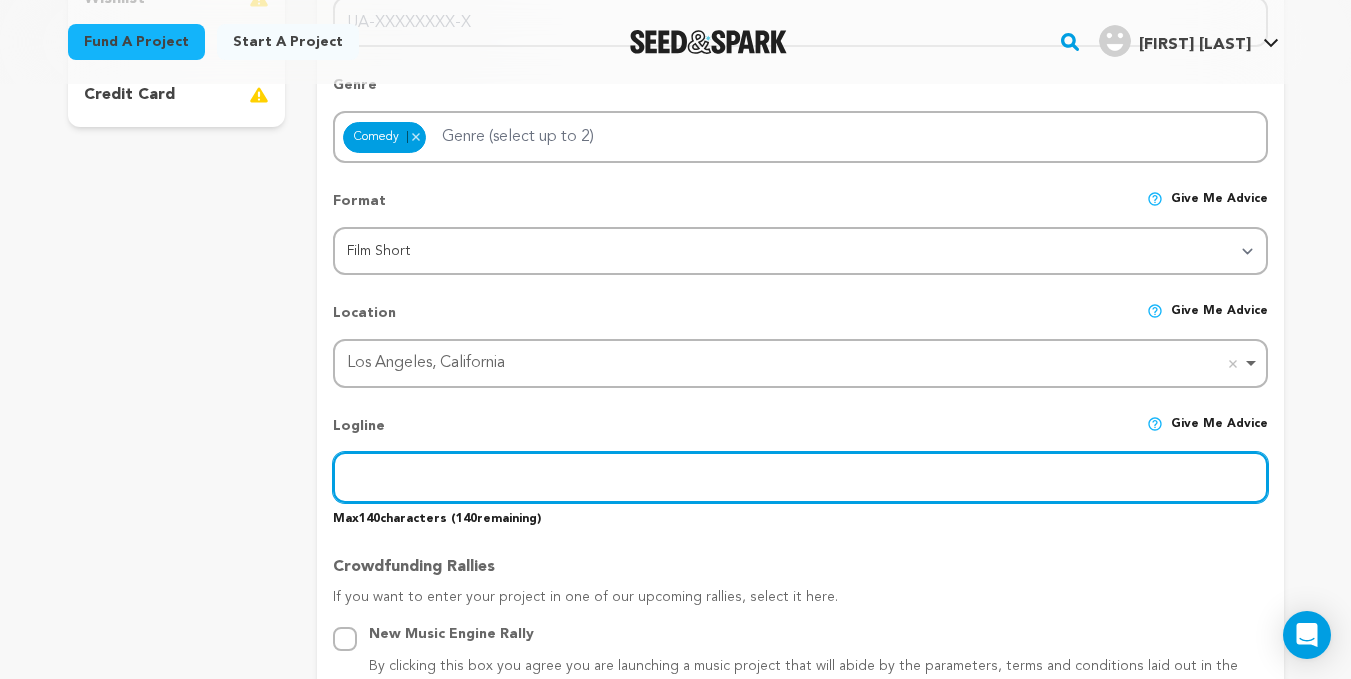click at bounding box center [800, 477] 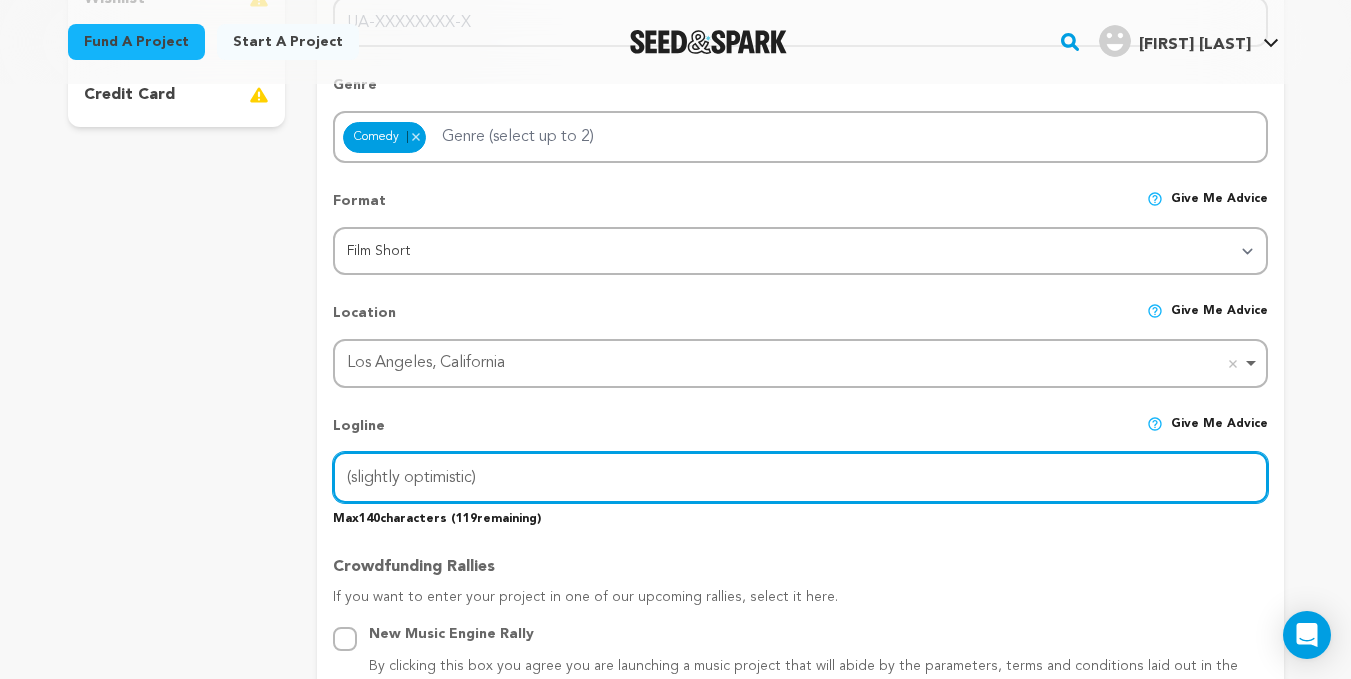 drag, startPoint x: 499, startPoint y: 479, endPoint x: 180, endPoint y: 447, distance: 320.601 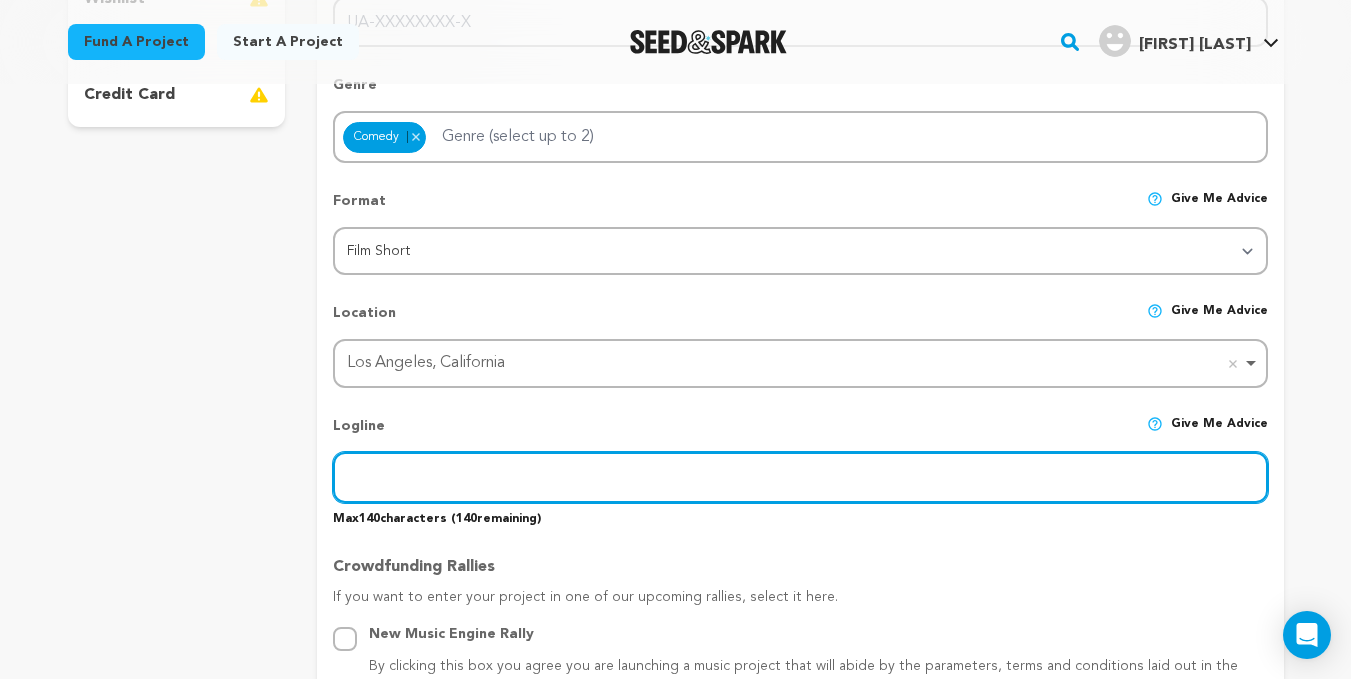 click at bounding box center (800, 477) 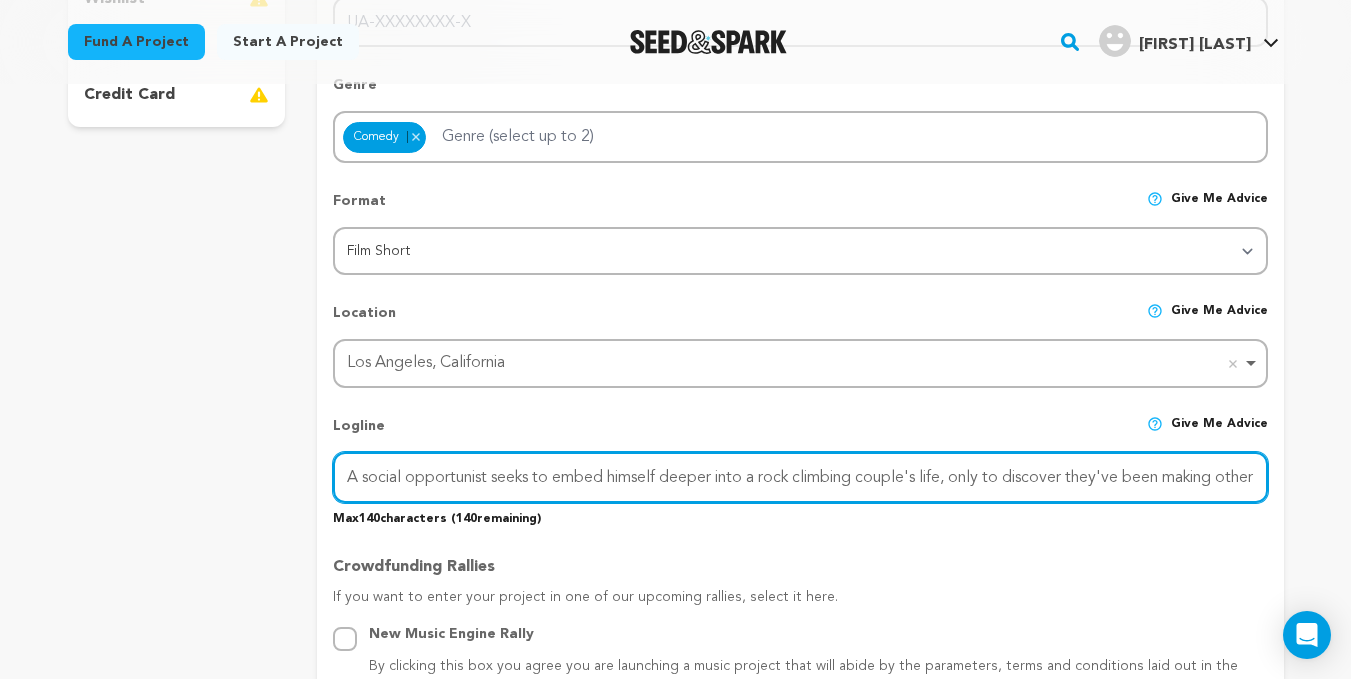 scroll, scrollTop: 0, scrollLeft: 65, axis: horizontal 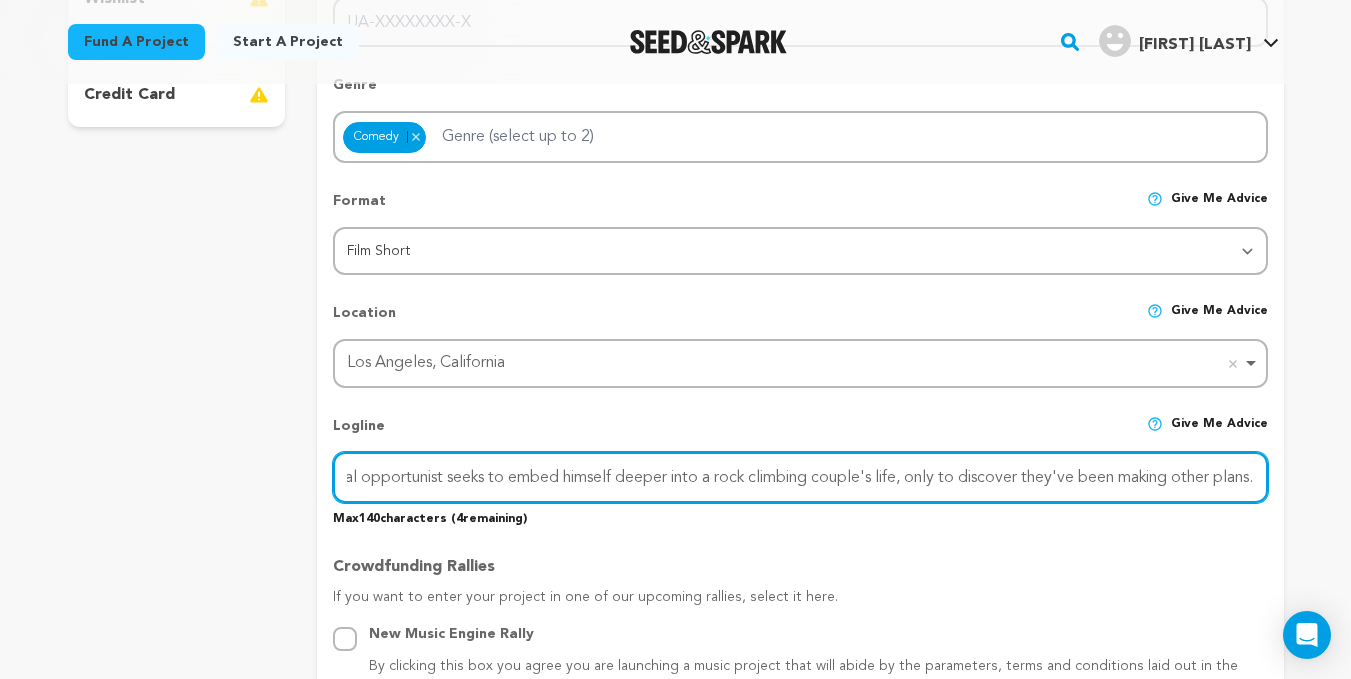 type on "A social opportunist seeks to embed himself deeper into a rock climbing couple's life, only to discover they've been making other plans." 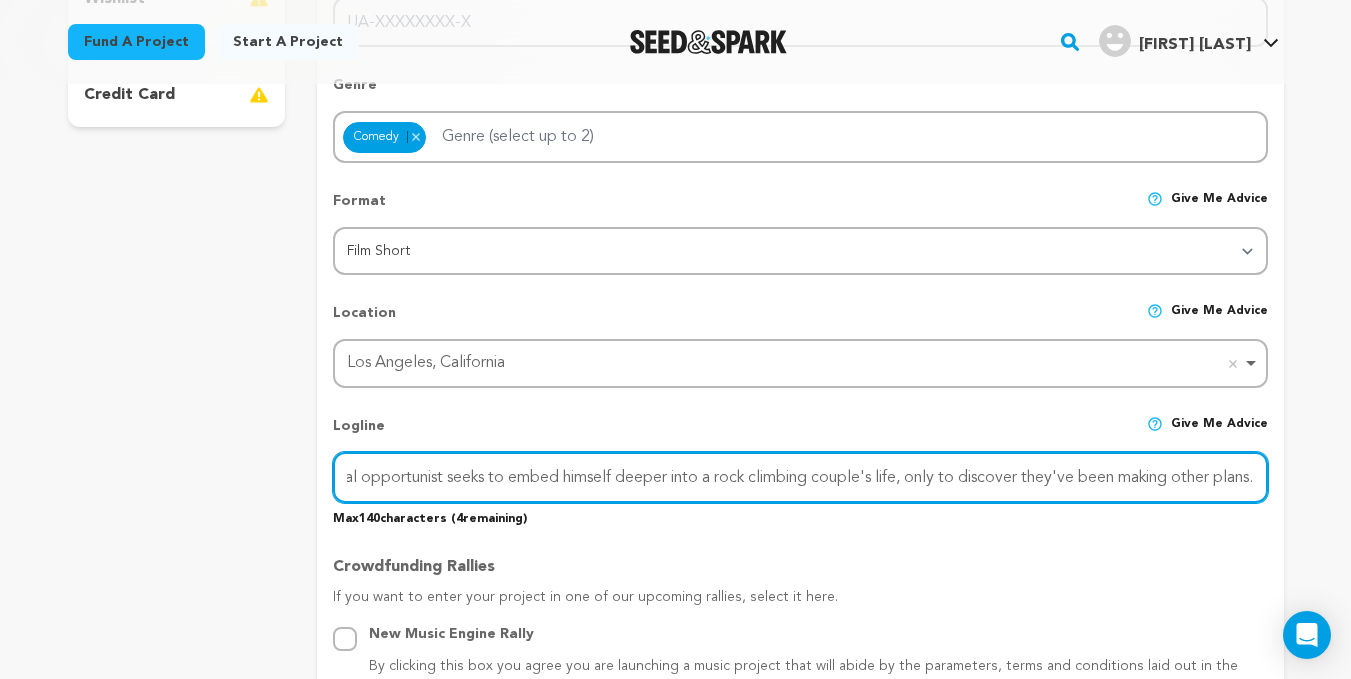 click on "Save Changes" at bounding box center [1202, 1899] 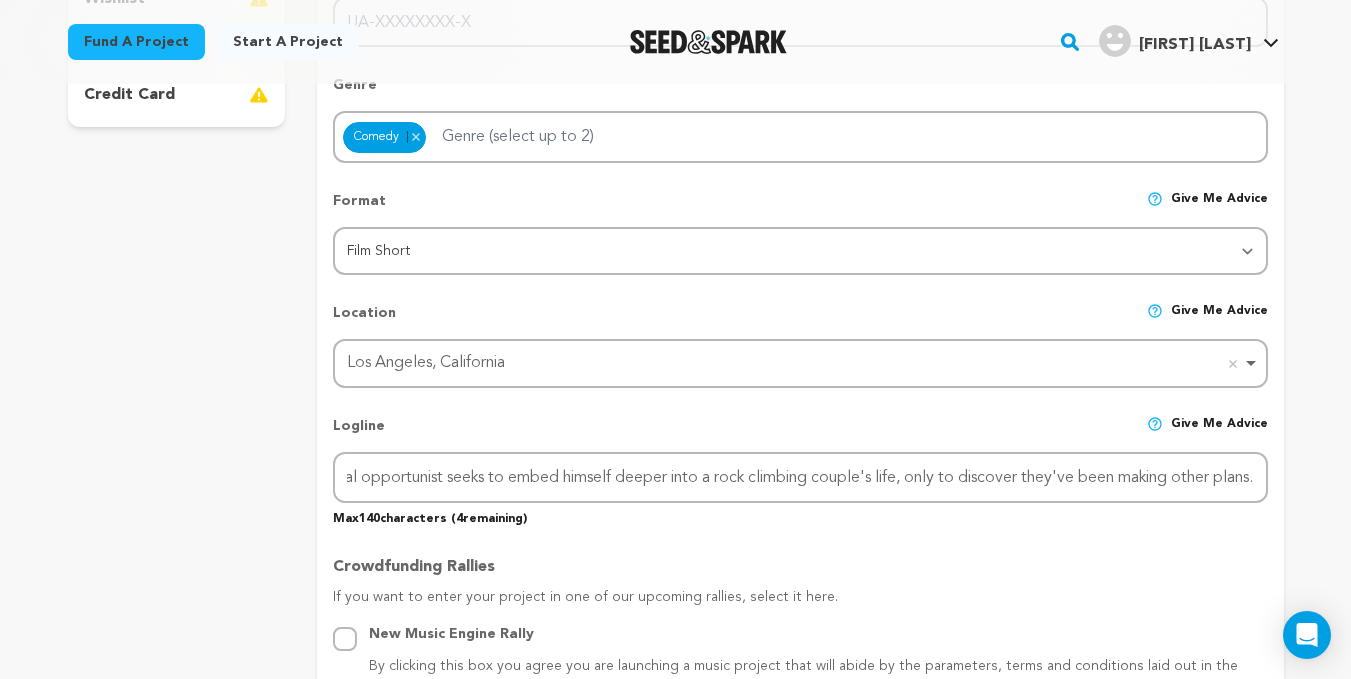 scroll, scrollTop: 910, scrollLeft: 0, axis: vertical 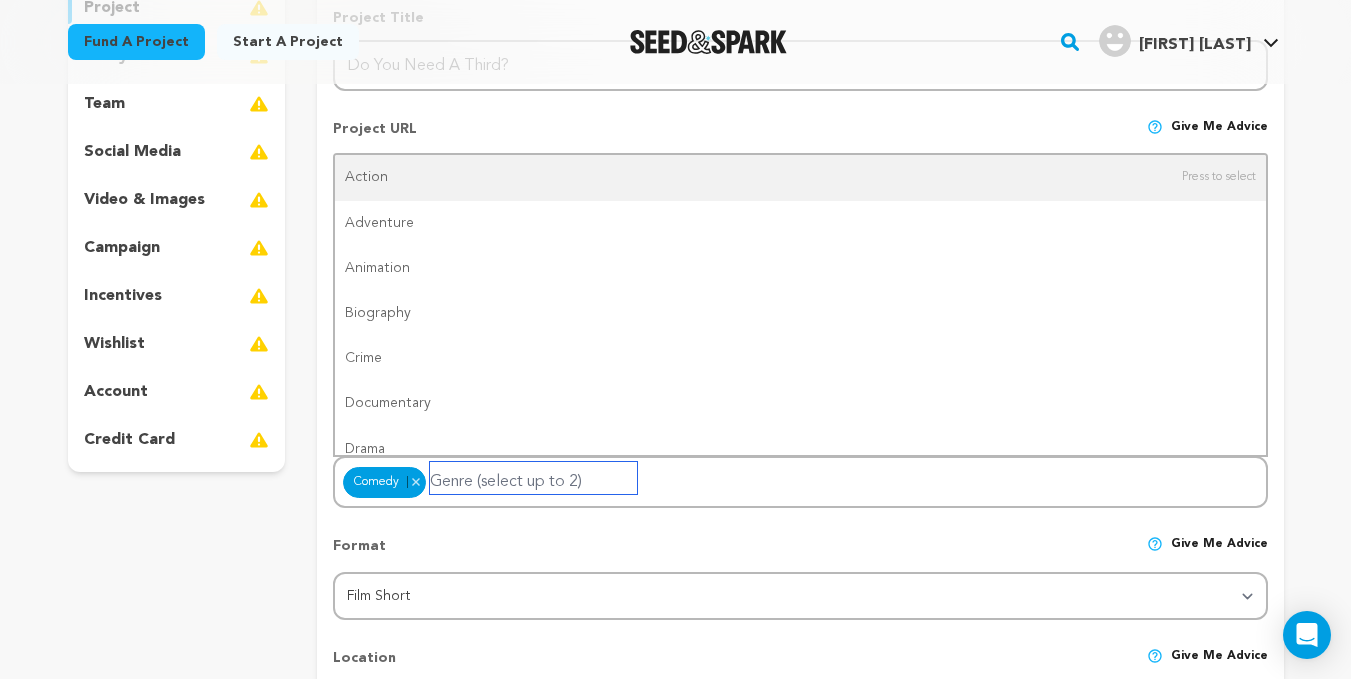 click at bounding box center (533, 478) 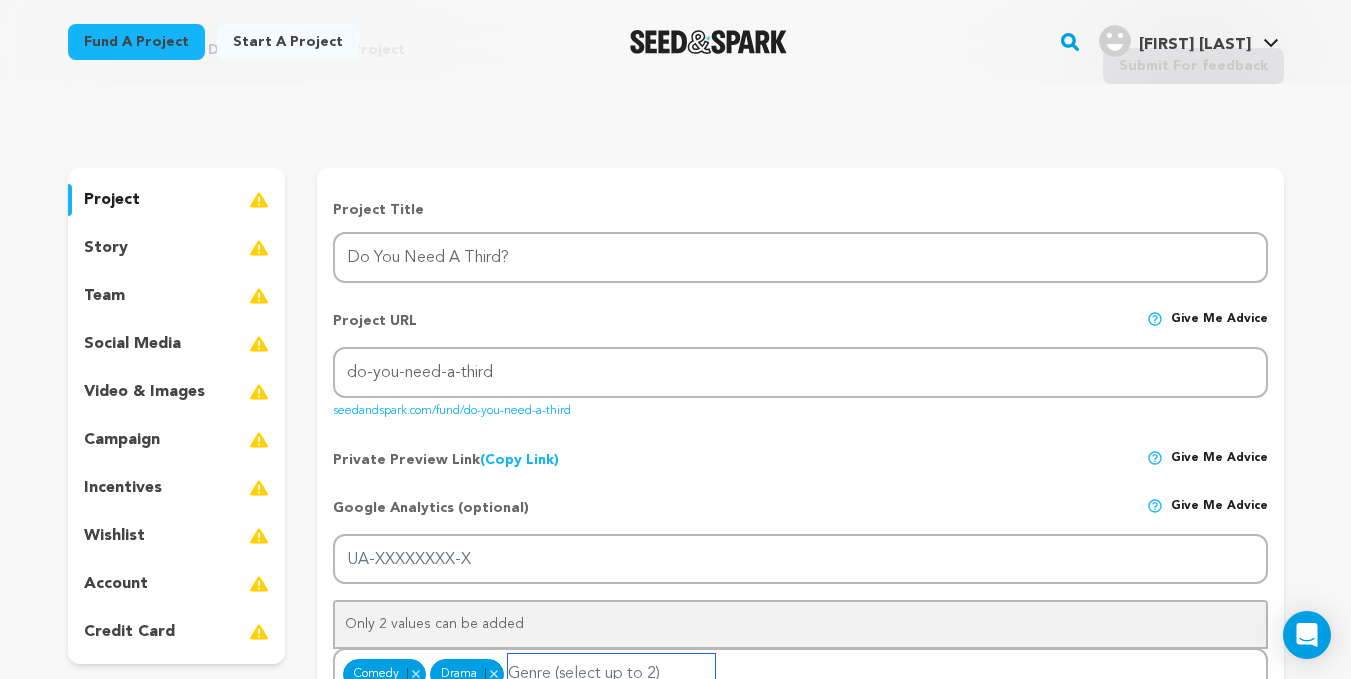 scroll, scrollTop: 93, scrollLeft: 0, axis: vertical 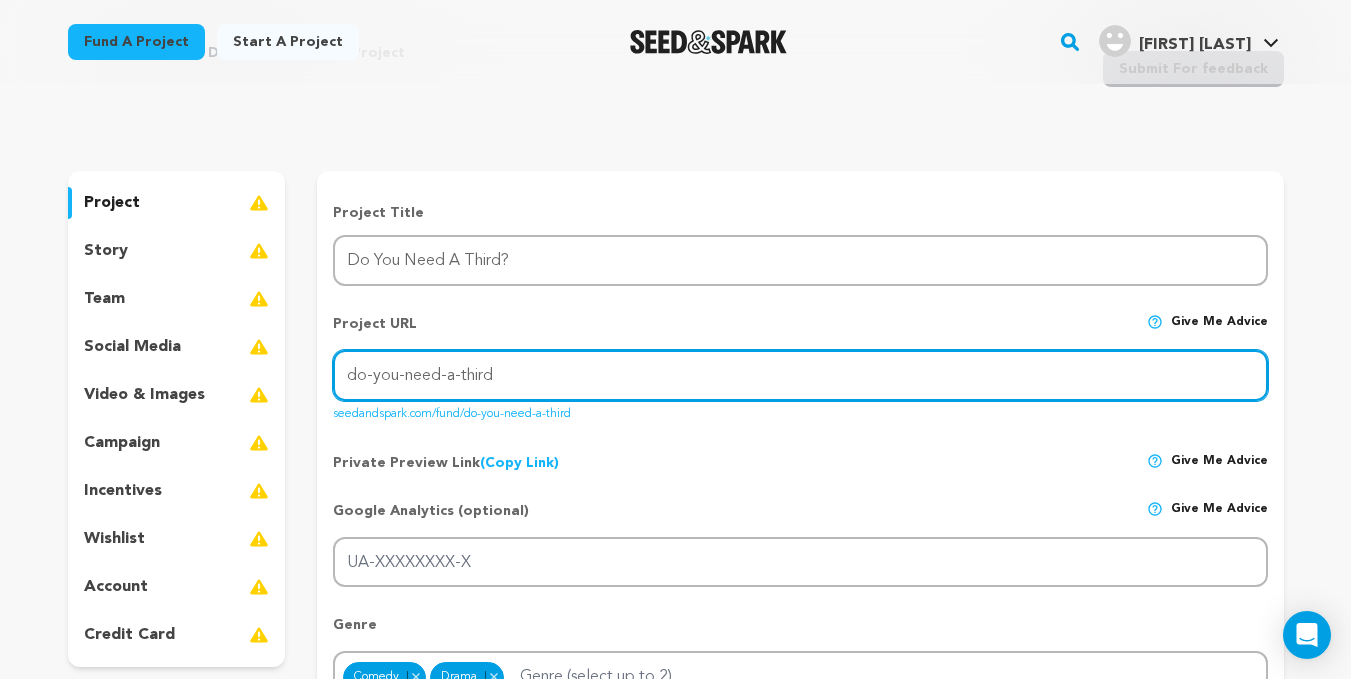 click on "do-you-need-a-third" at bounding box center (800, 375) 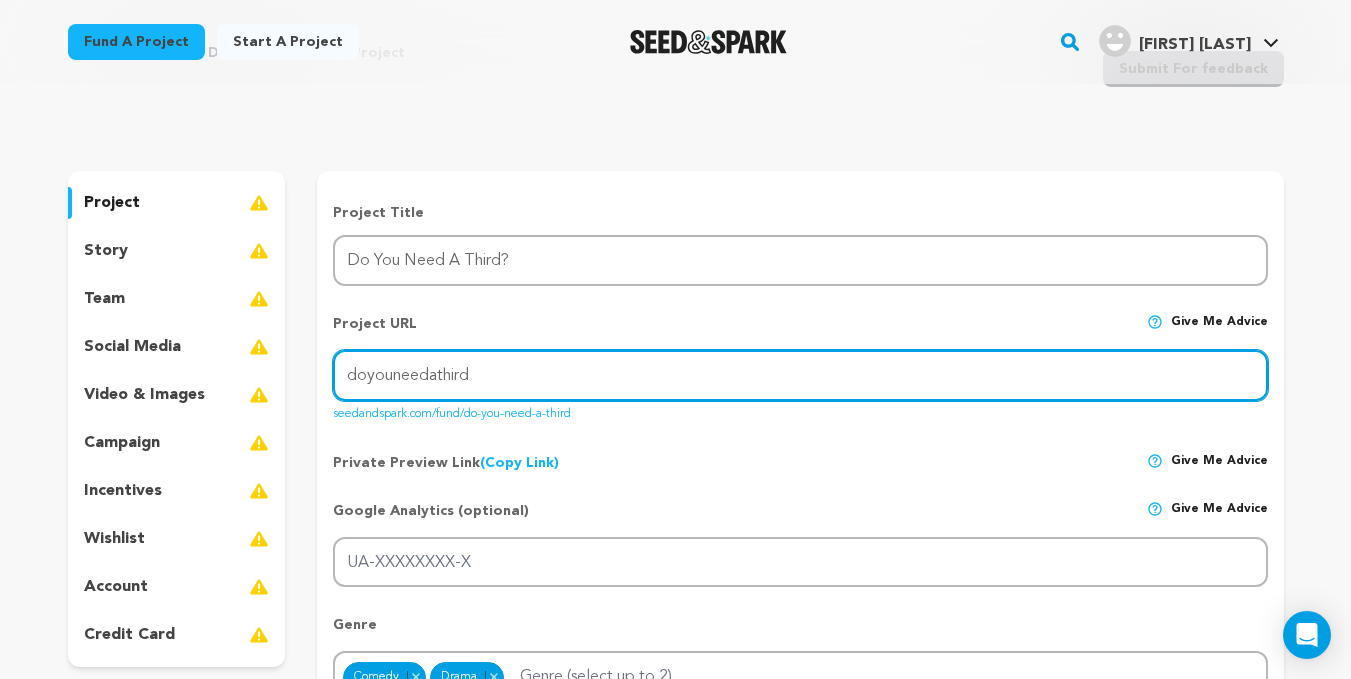 type on "doyouneedathird" 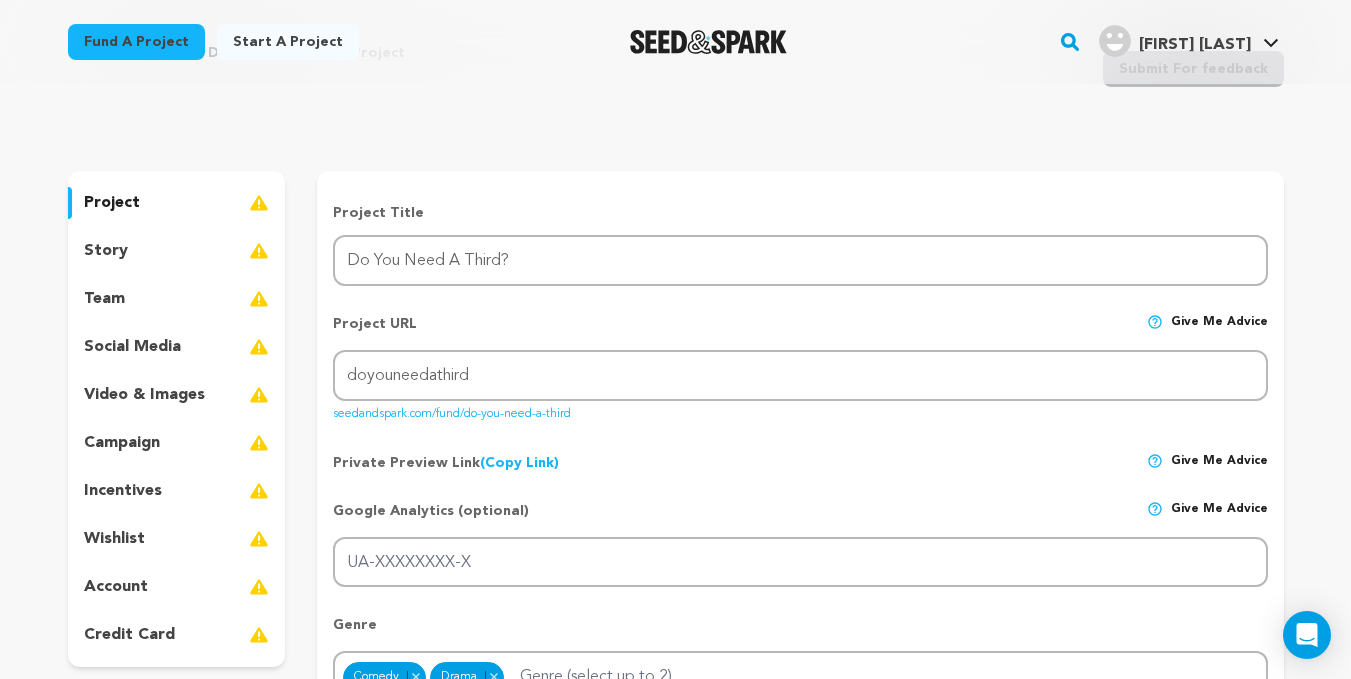 click on "Private Preview Link
(Copy Link)
Copy private preview link
Give me advice" at bounding box center [800, 455] 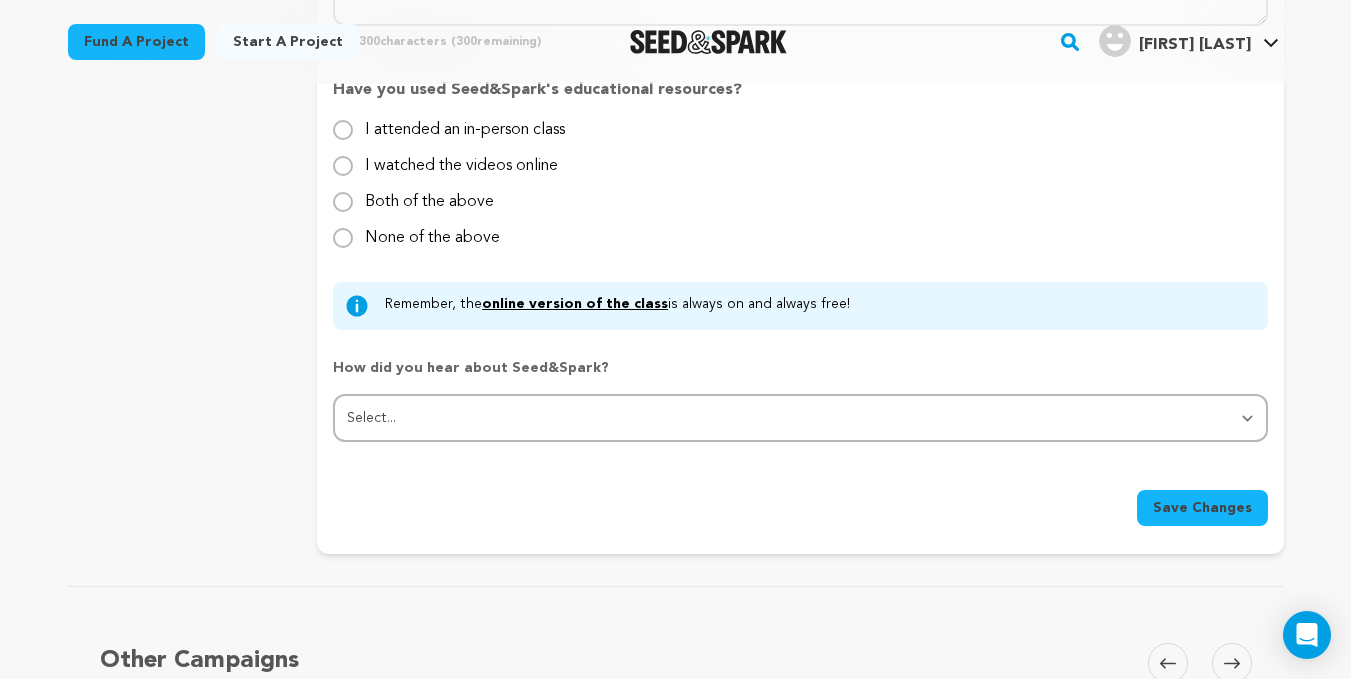 scroll, scrollTop: 2082, scrollLeft: 0, axis: vertical 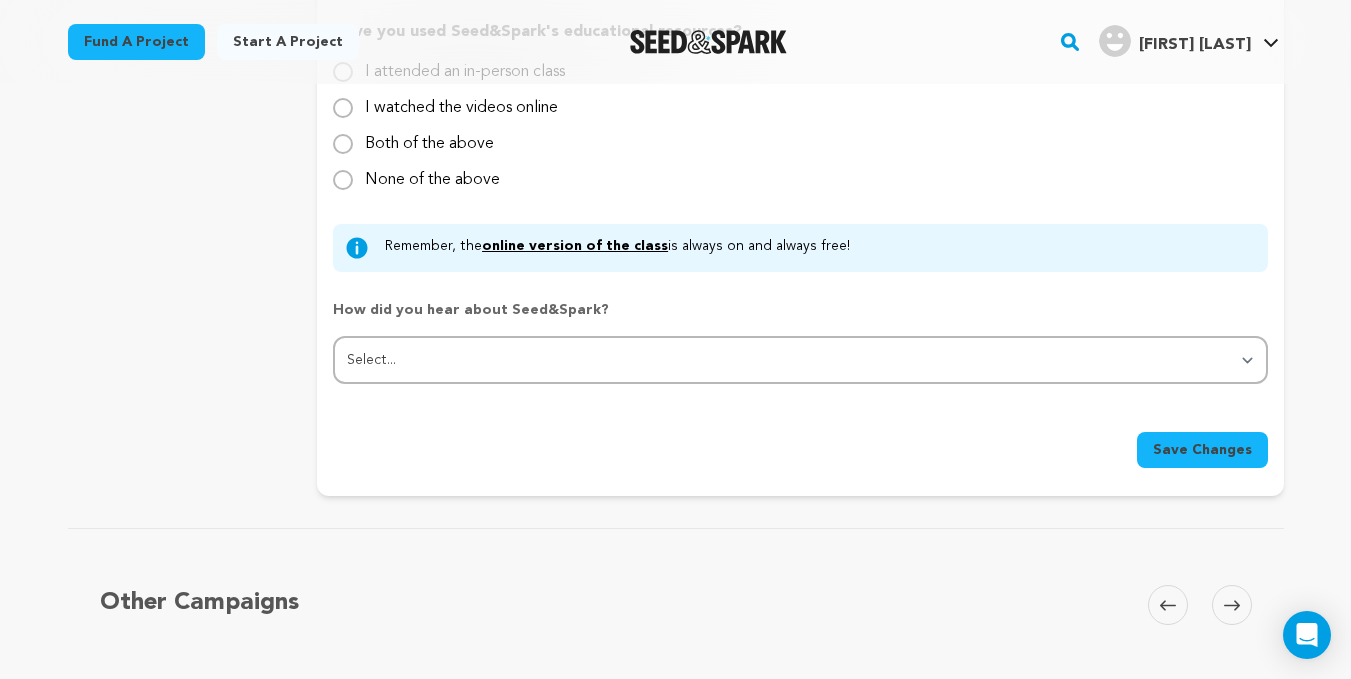 click on "I watched the videos online" at bounding box center (800, 108) 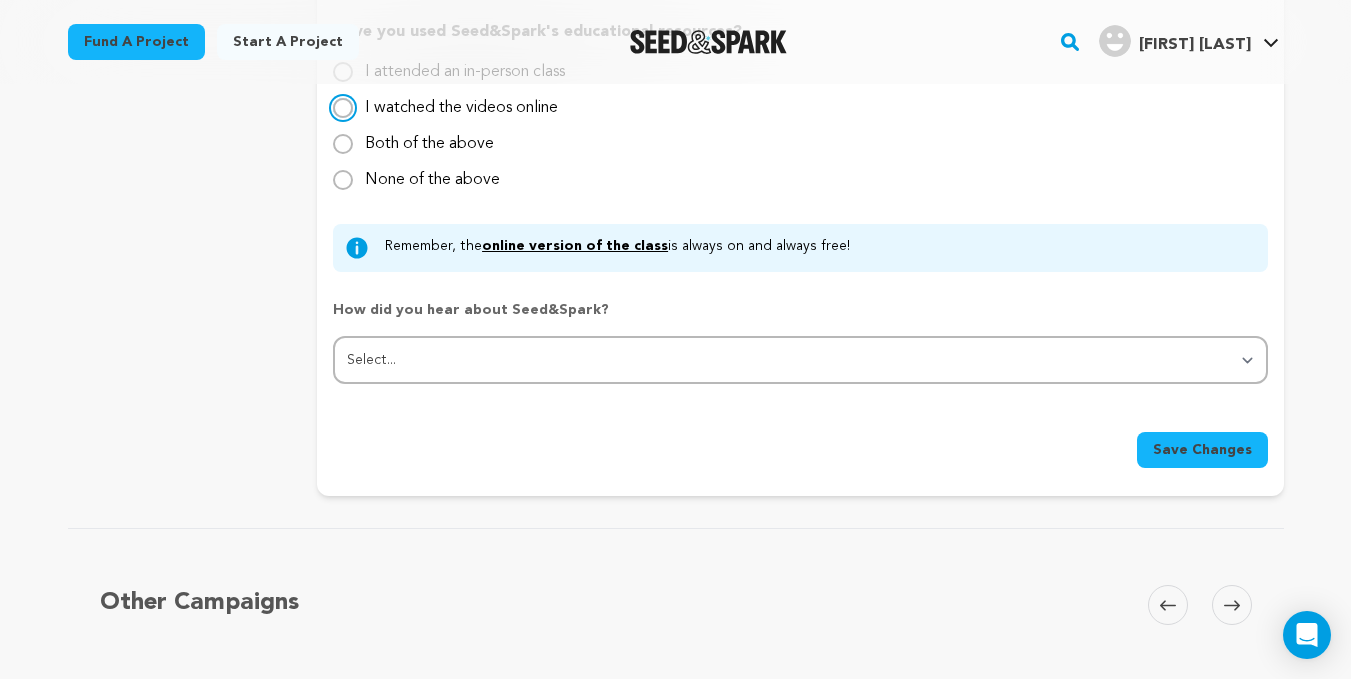 click on "I watched the videos online" at bounding box center (343, 108) 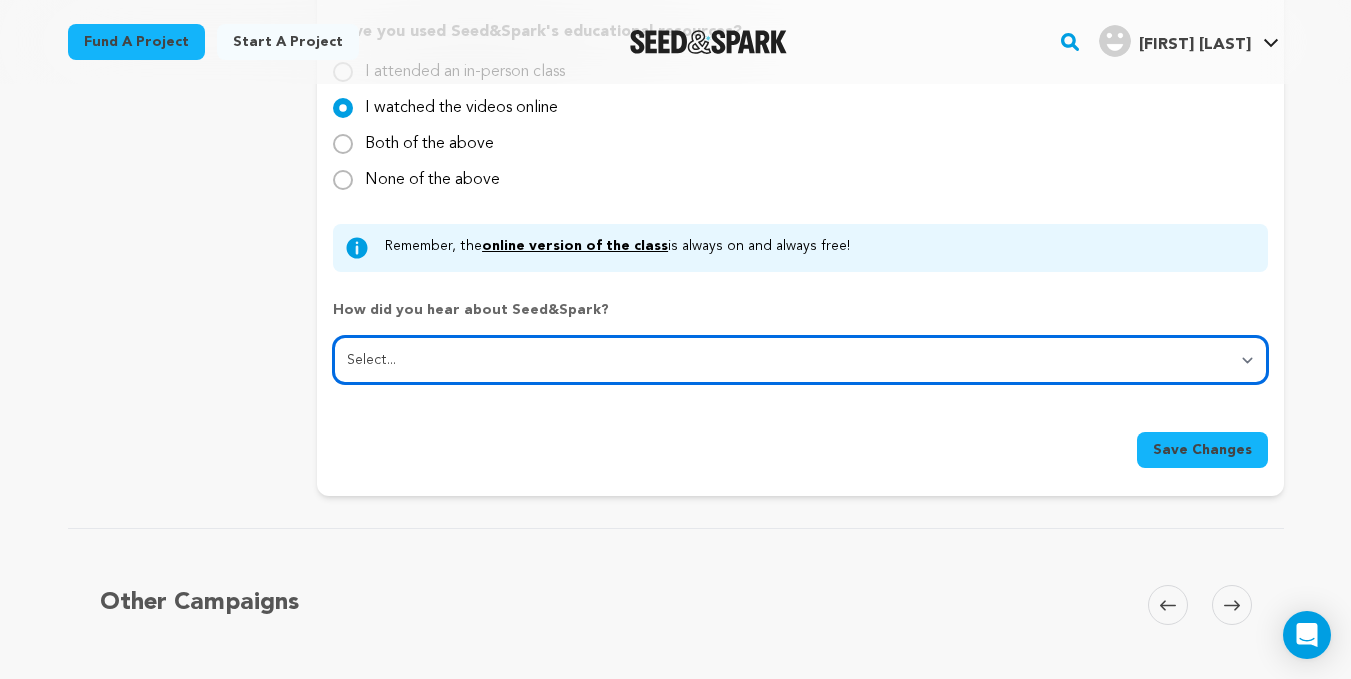 click on "Select...
From a friend Social media Film festival or film organization Took an in-person class Online search Article or podcast Email Other" at bounding box center (800, 360) 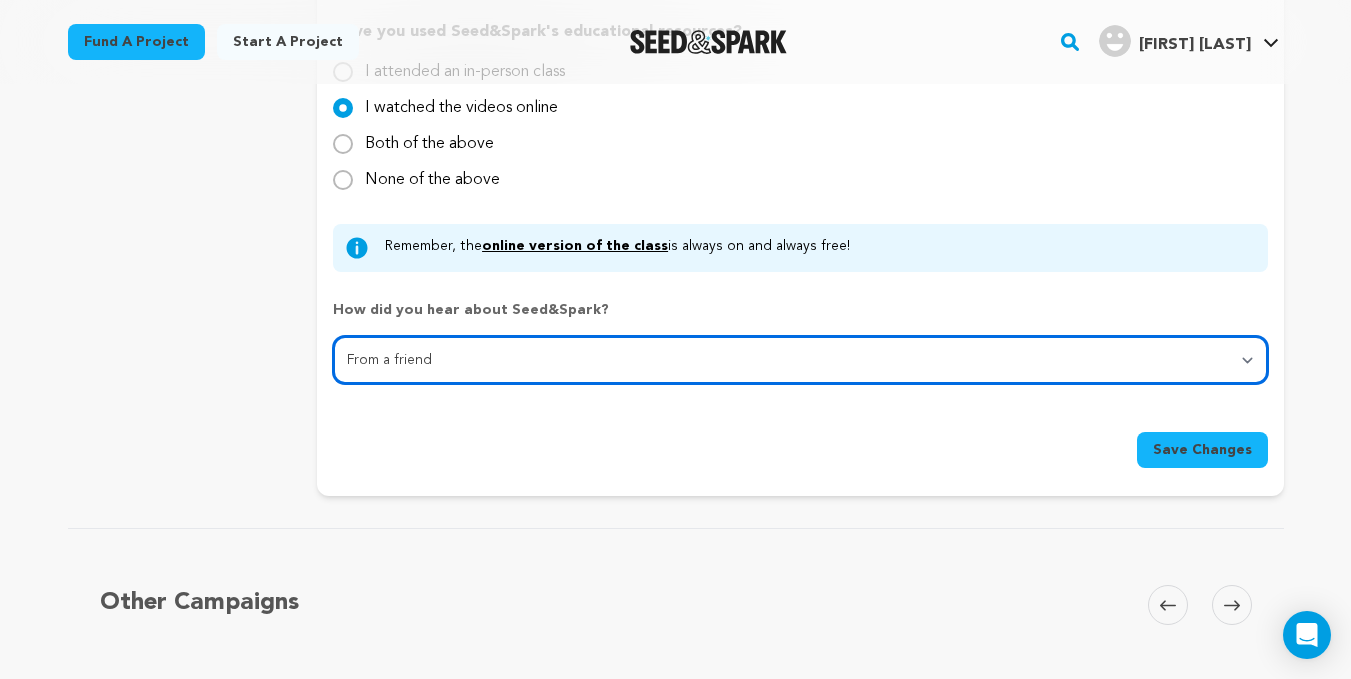 click on "Select...
From a friend Social media Film festival or film organization Took an in-person class Online search Article or podcast Email Other" at bounding box center (800, 360) 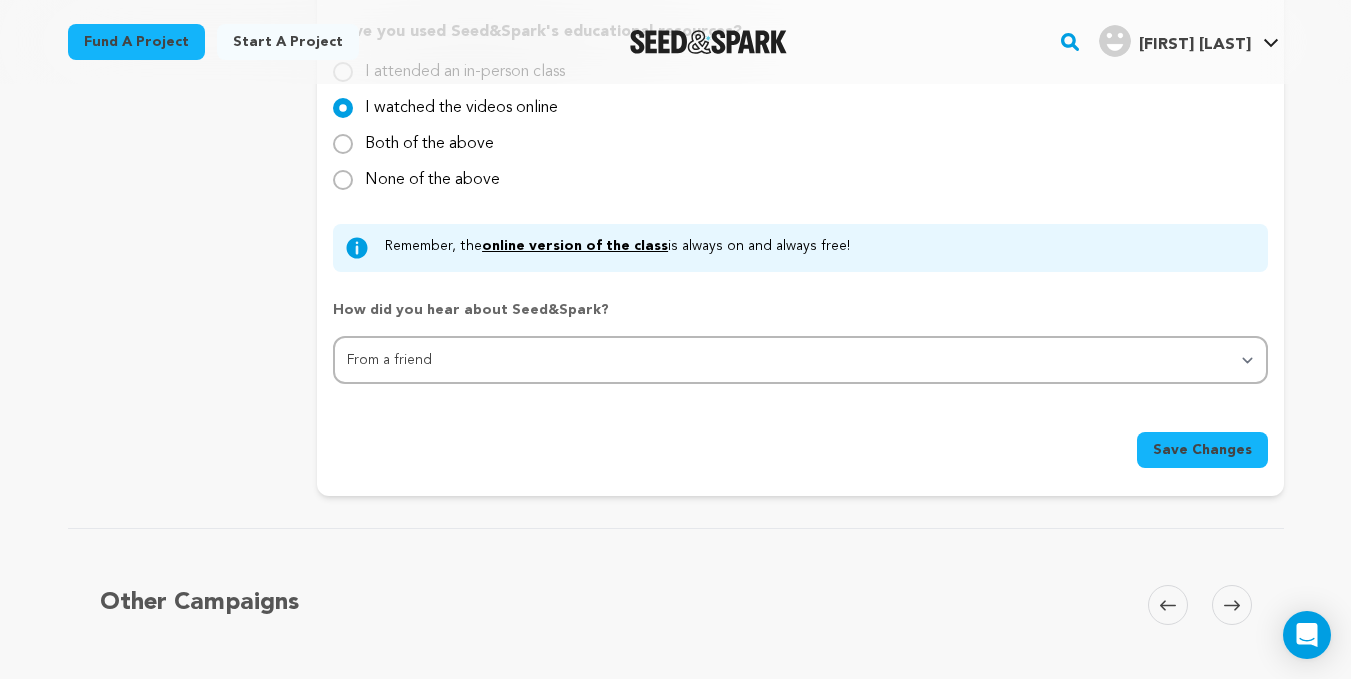click on "Save Changes" at bounding box center (1202, 450) 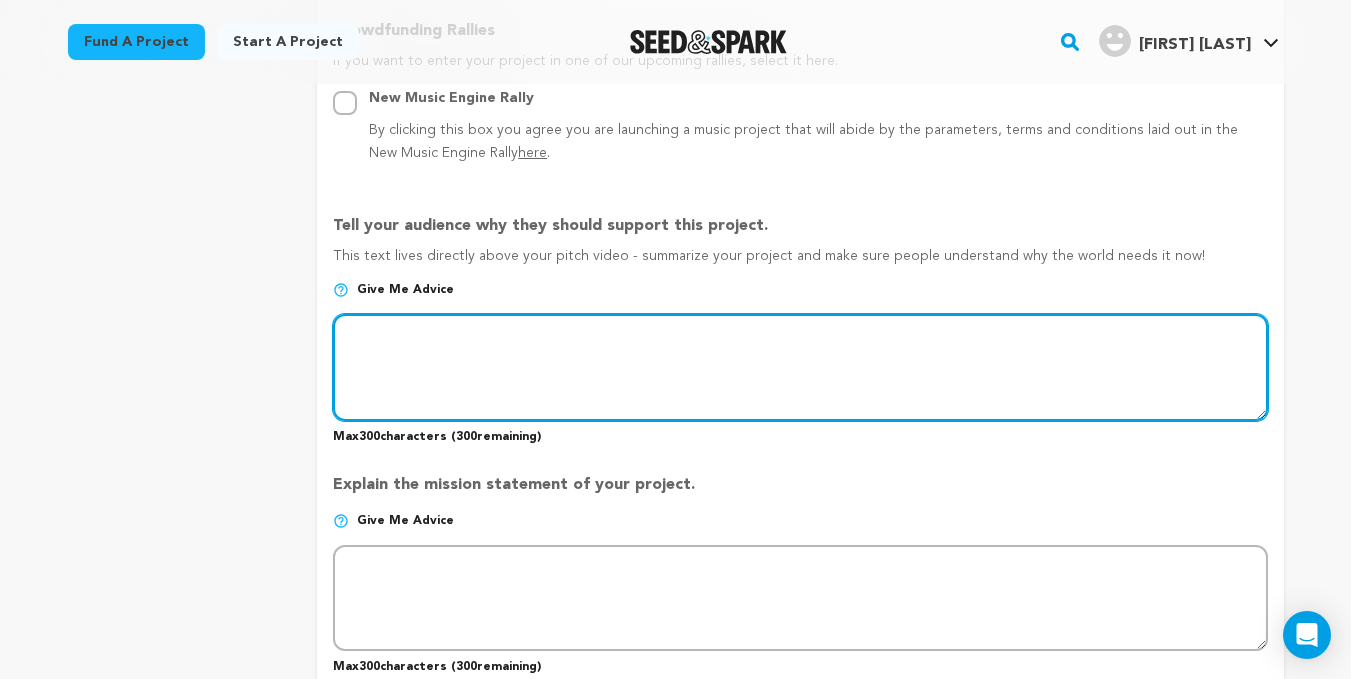 scroll, scrollTop: 1167, scrollLeft: 0, axis: vertical 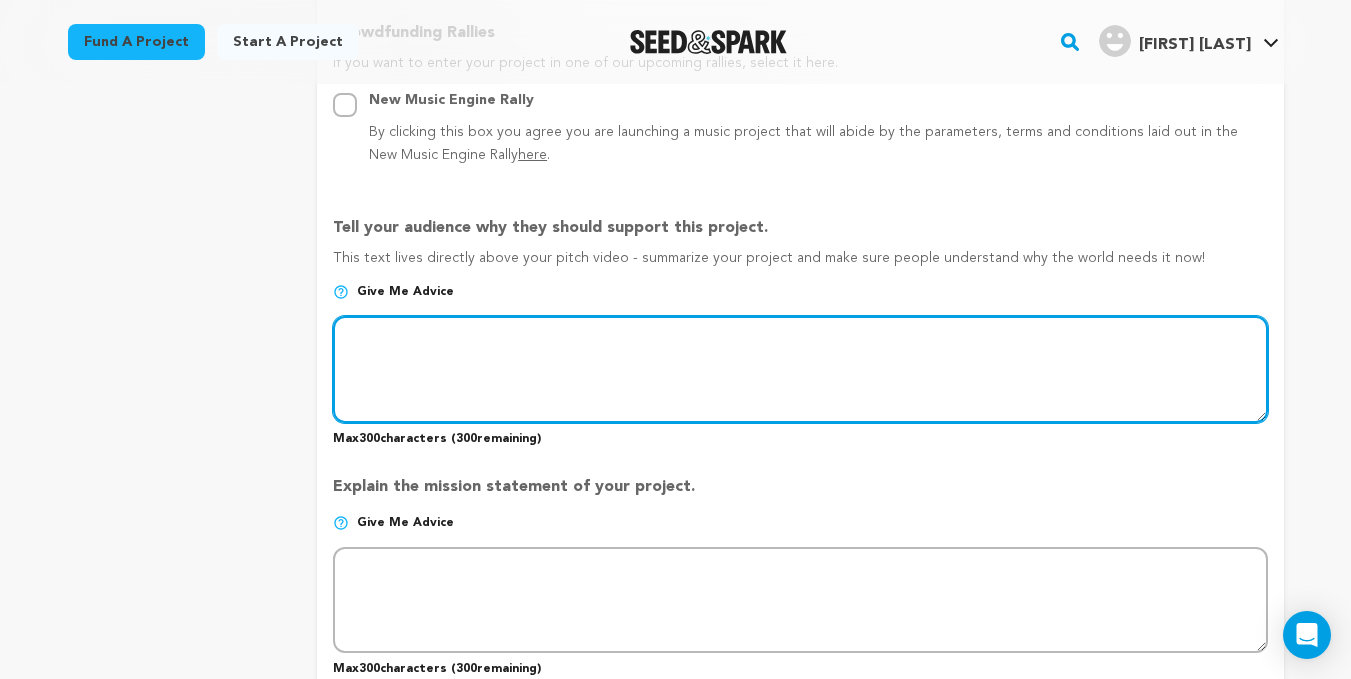 click at bounding box center [800, 369] 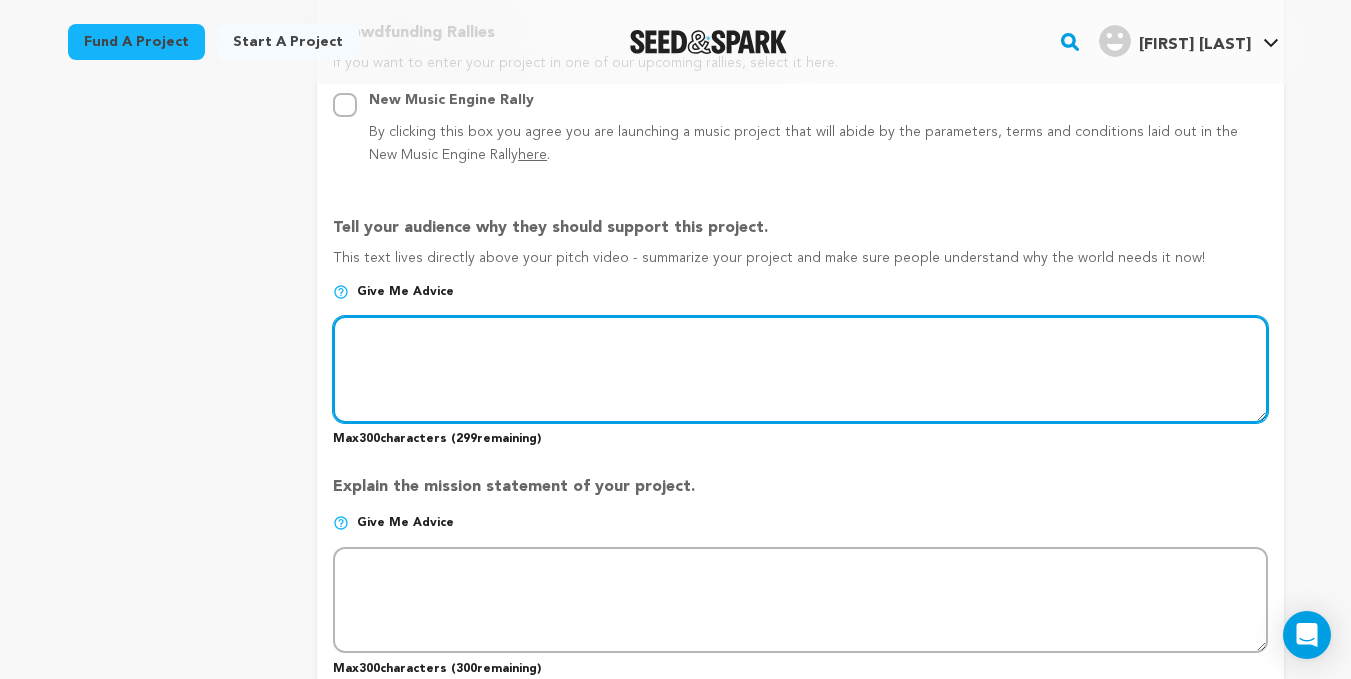 type 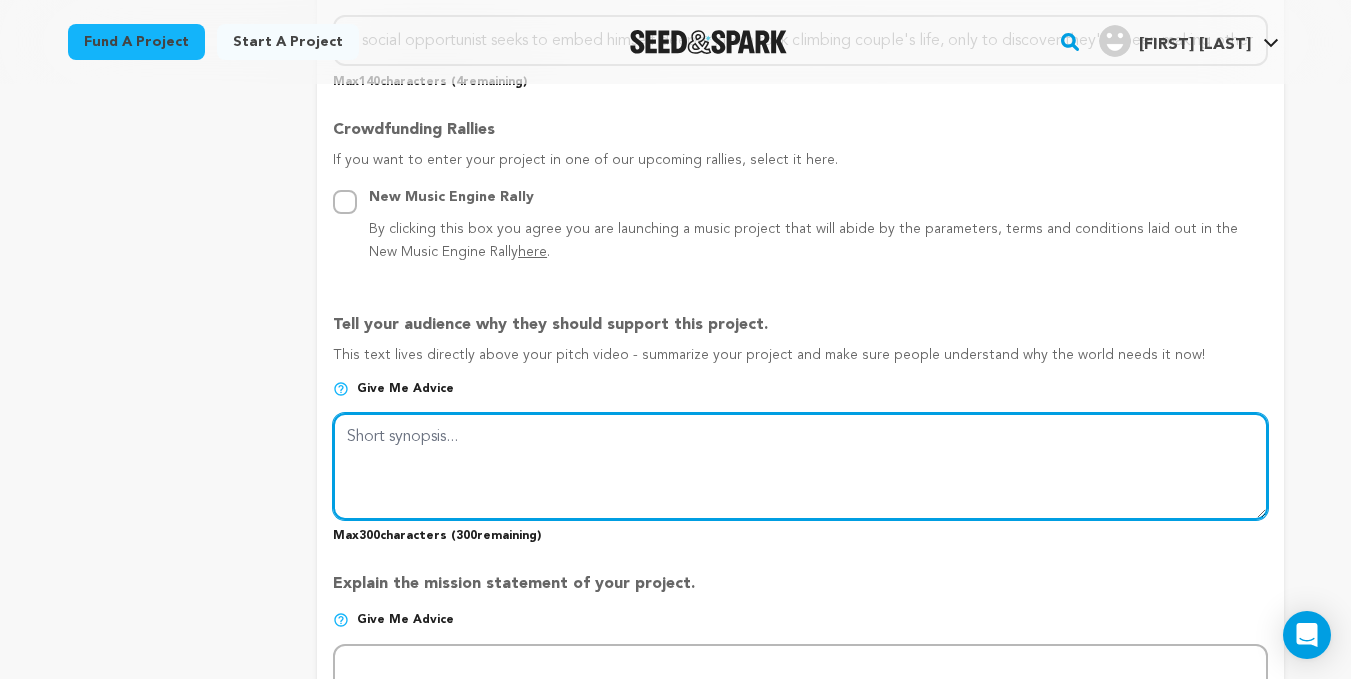 scroll, scrollTop: 1076, scrollLeft: 0, axis: vertical 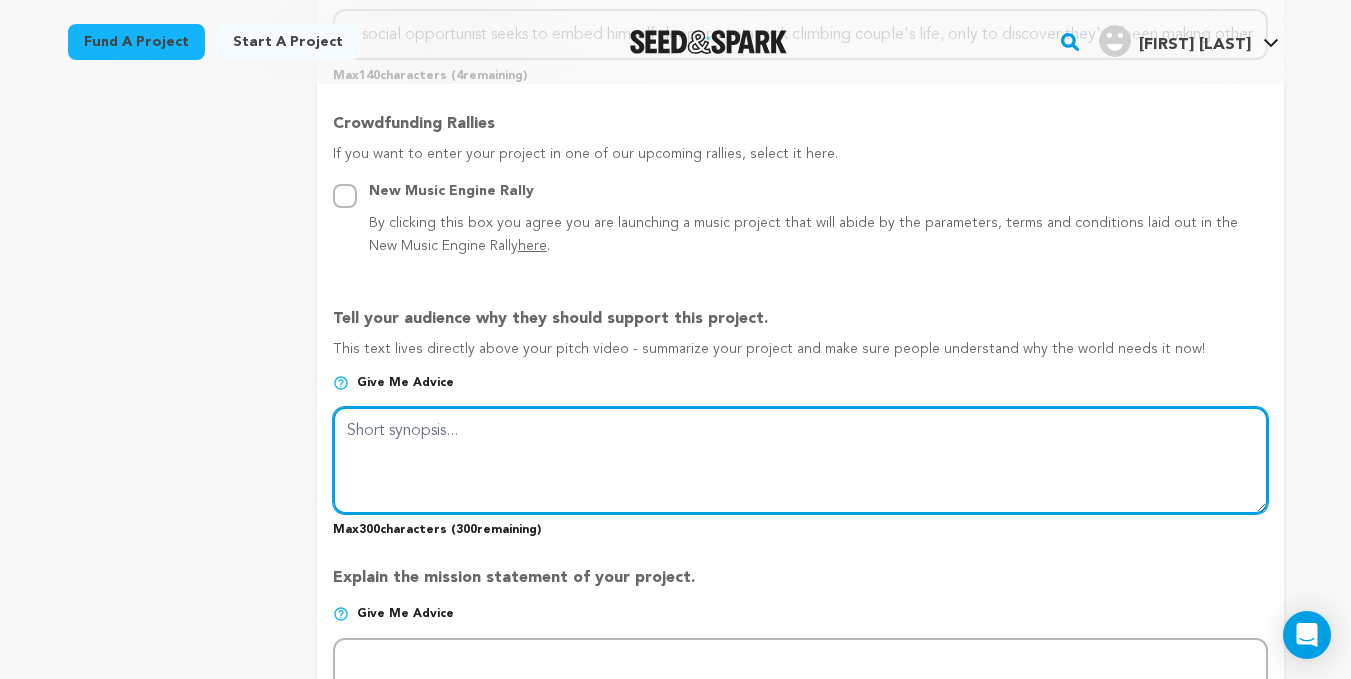 click at bounding box center (800, 460) 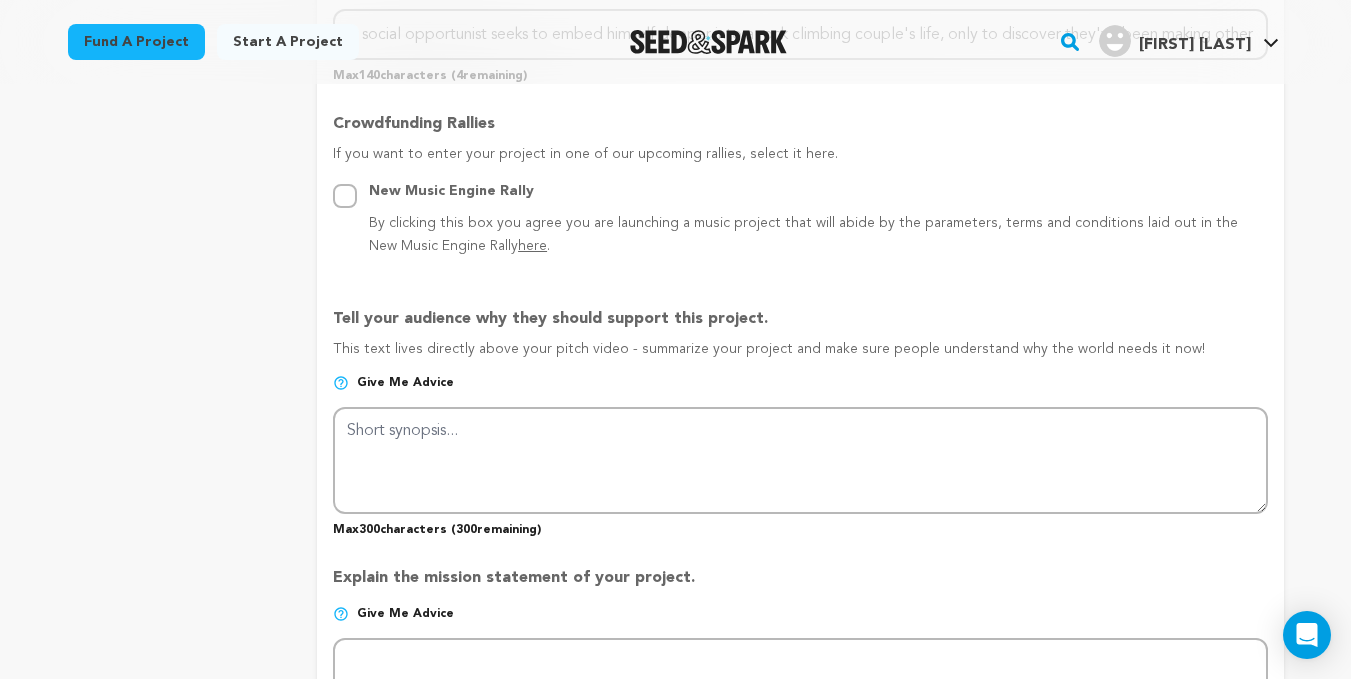 click on "project
story
team
social media
video & images
campaign
incentives
wishlist" at bounding box center (177, 345) 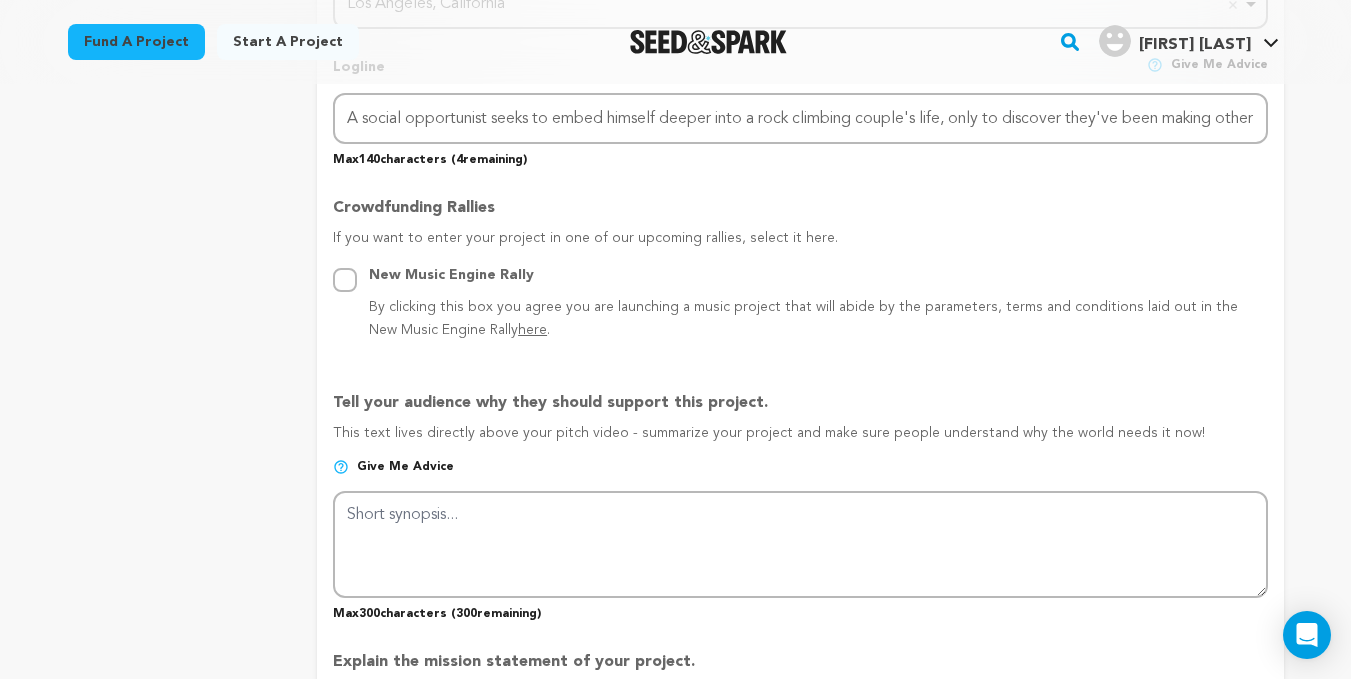scroll, scrollTop: 993, scrollLeft: 0, axis: vertical 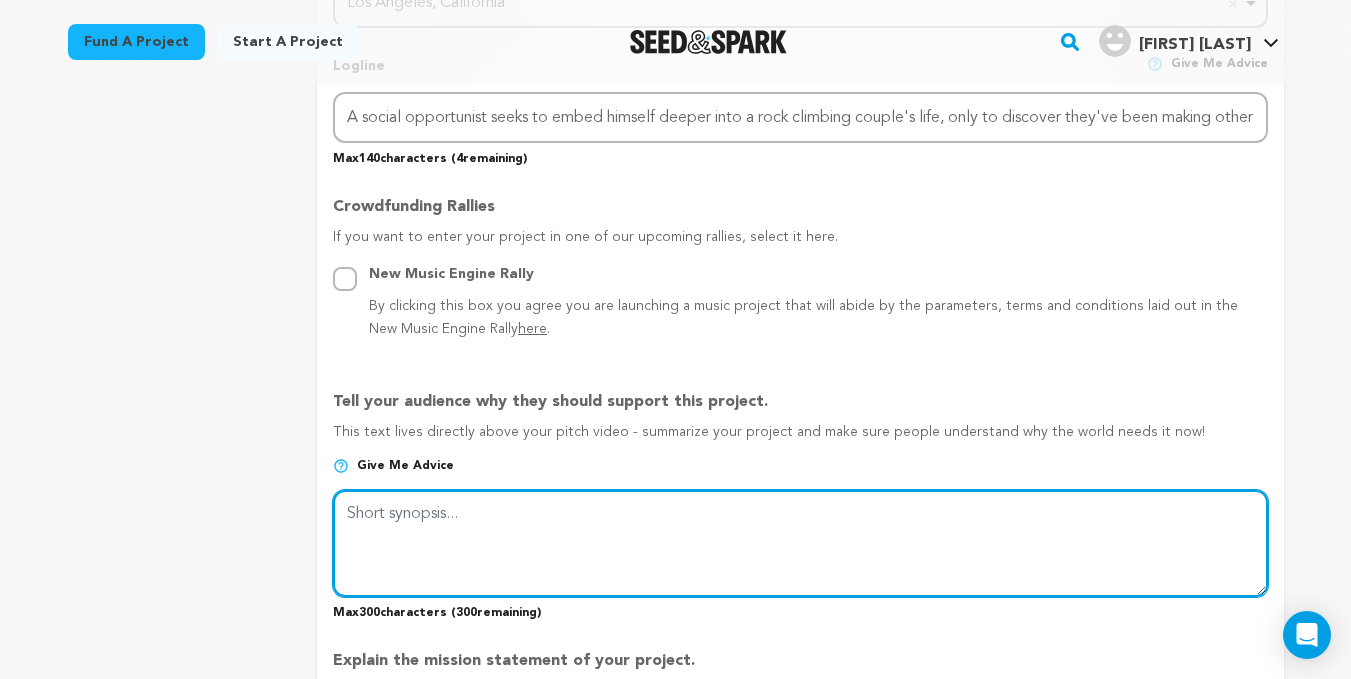 click at bounding box center (800, 543) 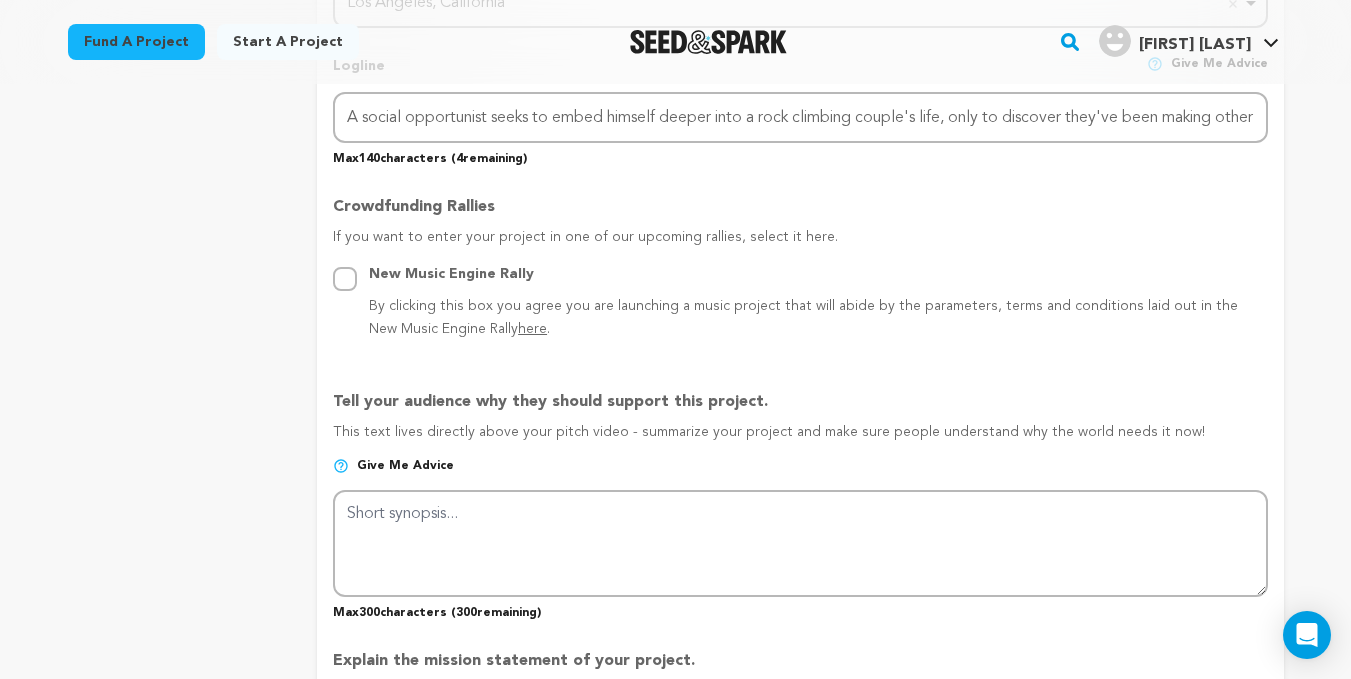 click on "project
story
team
social media
video & images
campaign
incentives
wishlist" at bounding box center (177, 428) 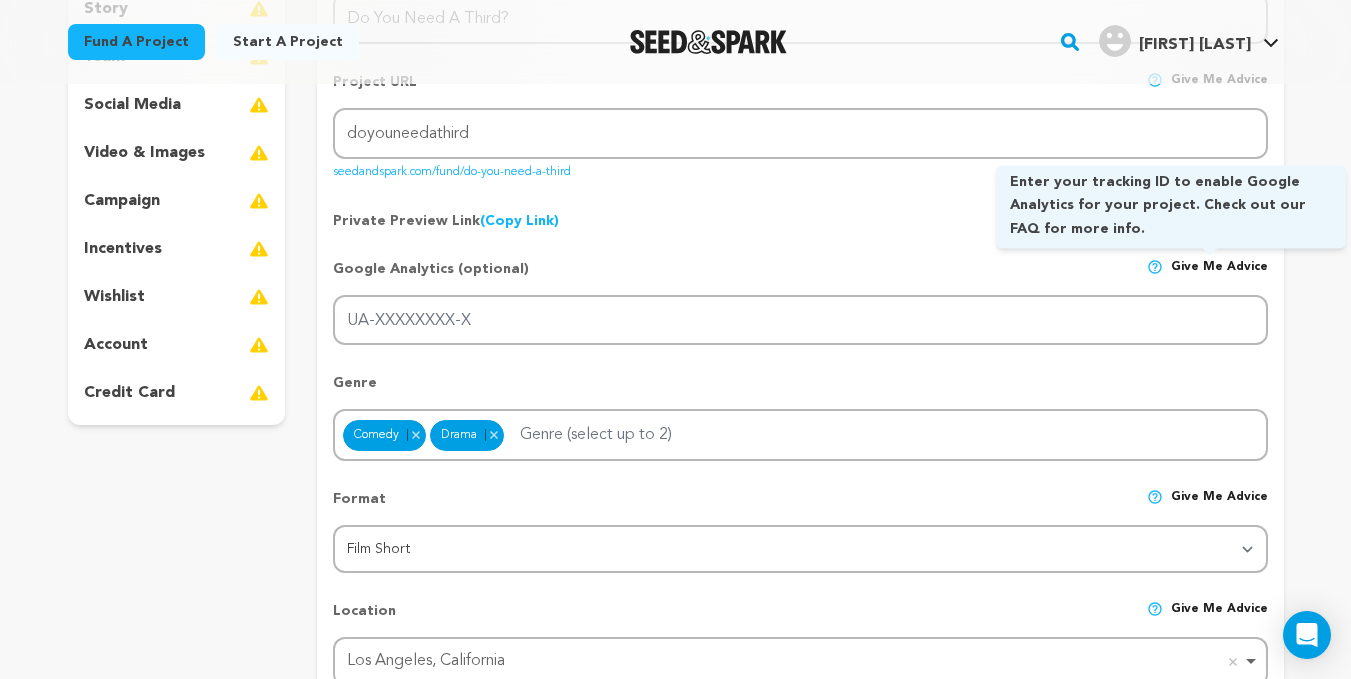 scroll, scrollTop: 334, scrollLeft: 0, axis: vertical 